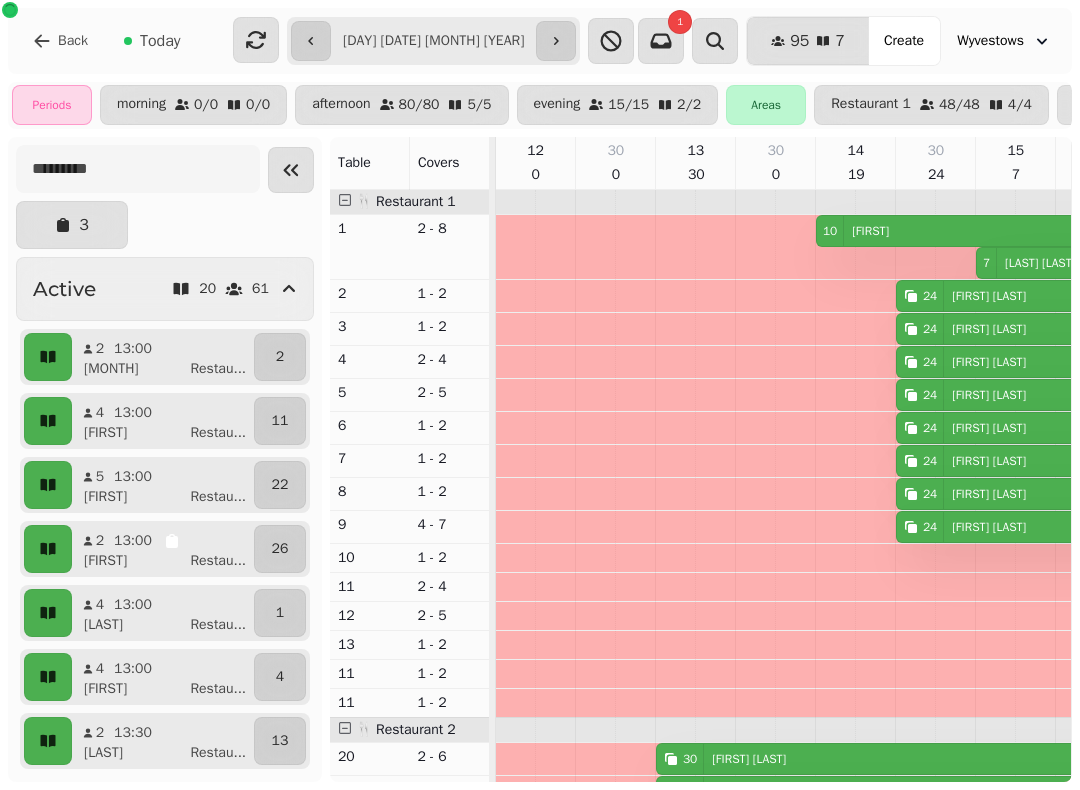 scroll, scrollTop: 0, scrollLeft: 0, axis: both 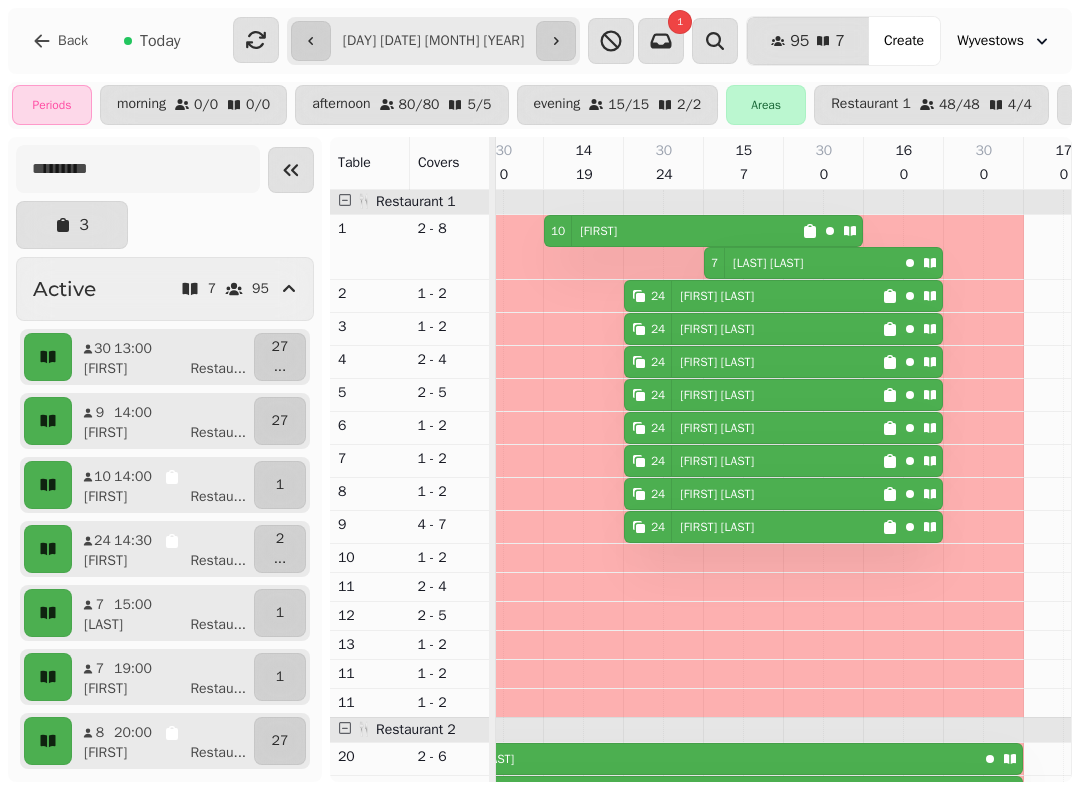 click 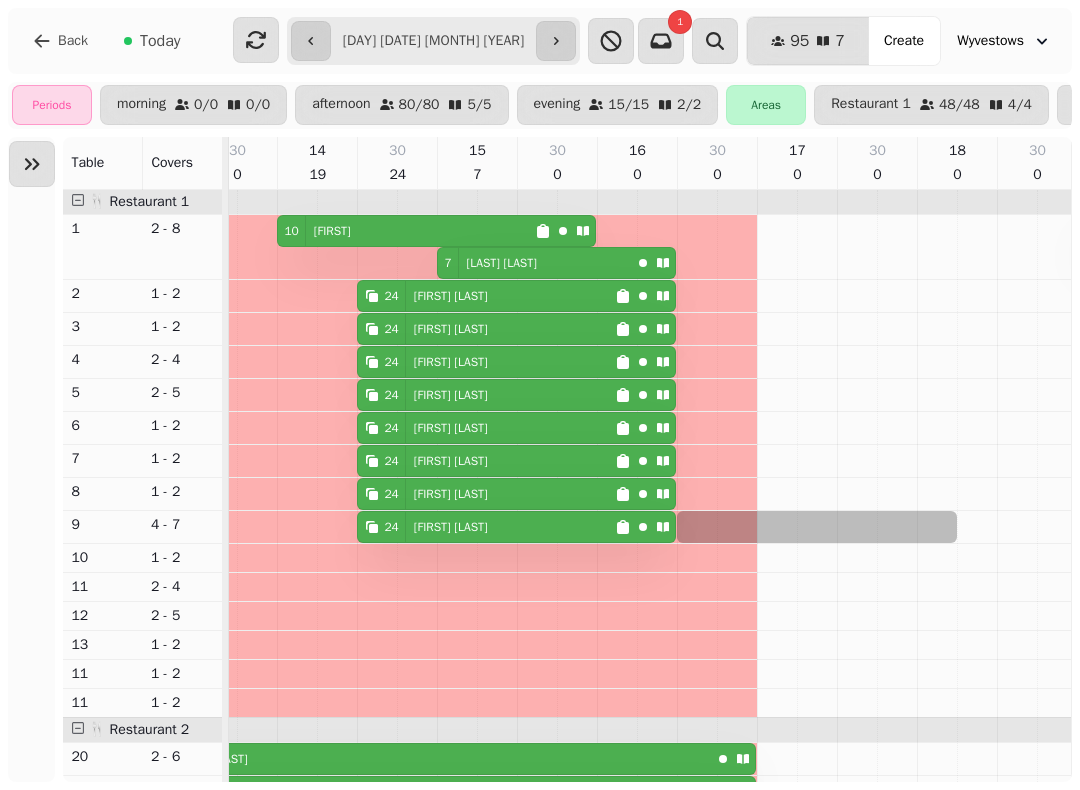 scroll, scrollTop: 8, scrollLeft: 557, axis: both 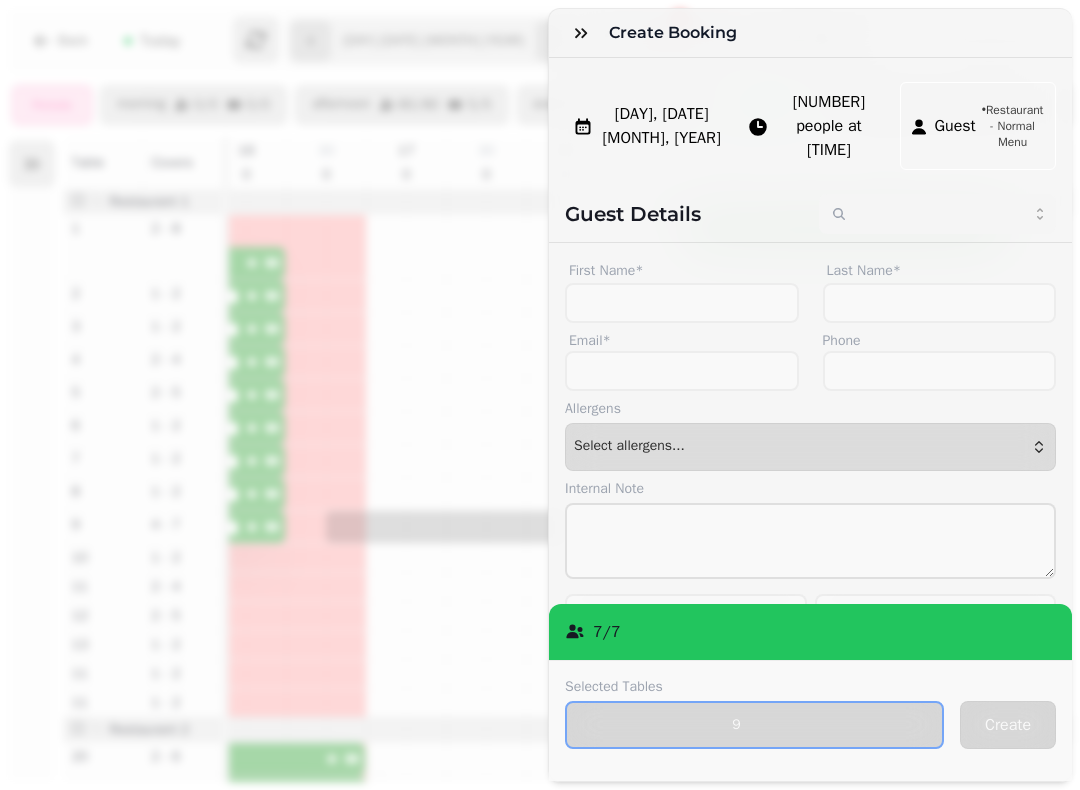click 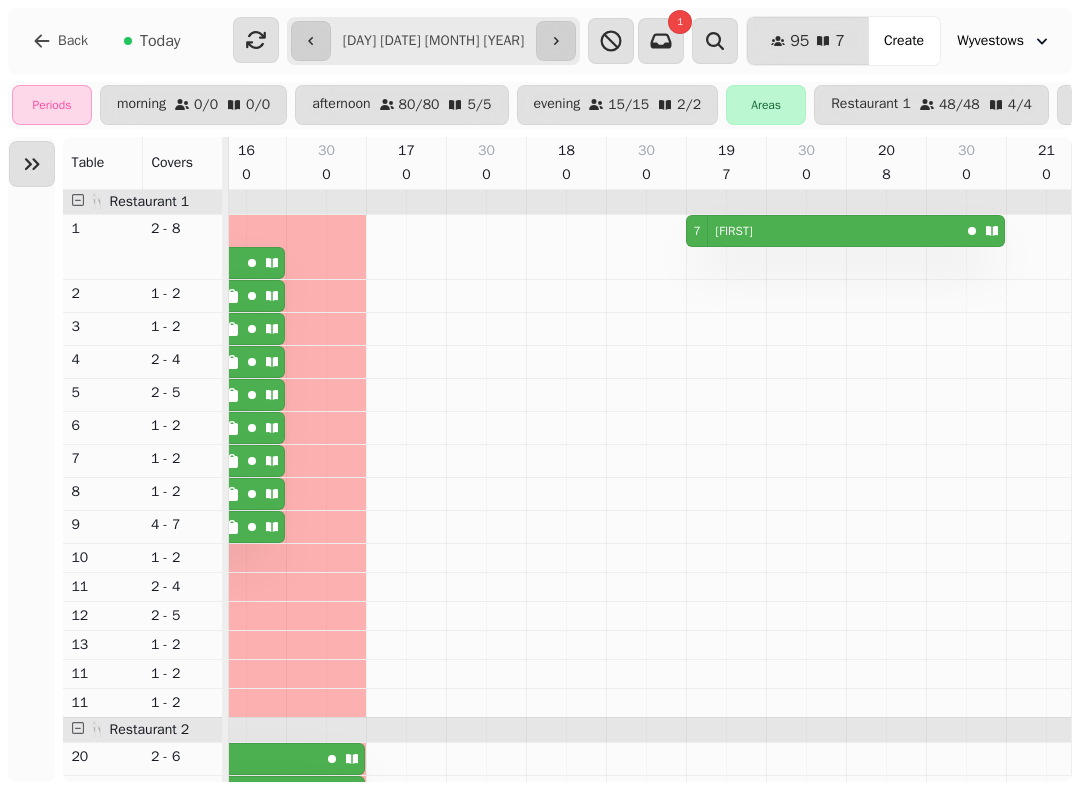scroll, scrollTop: 30, scrollLeft: 516, axis: both 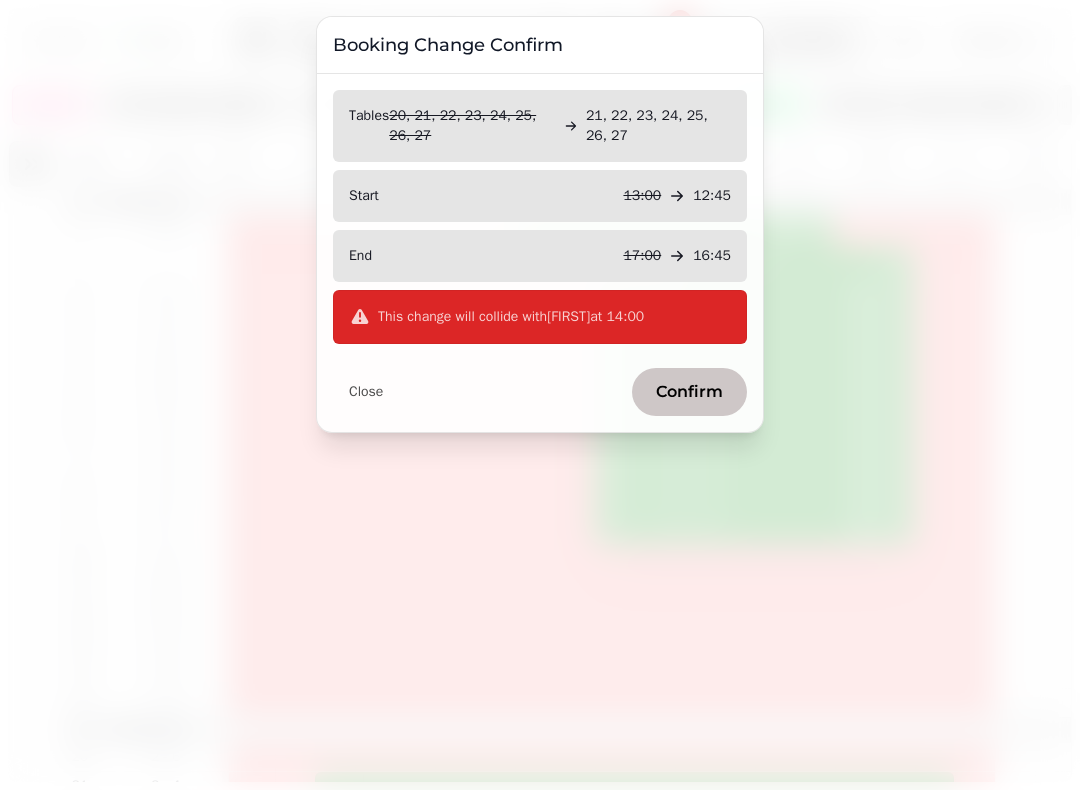 click on "Close" at bounding box center [366, 392] 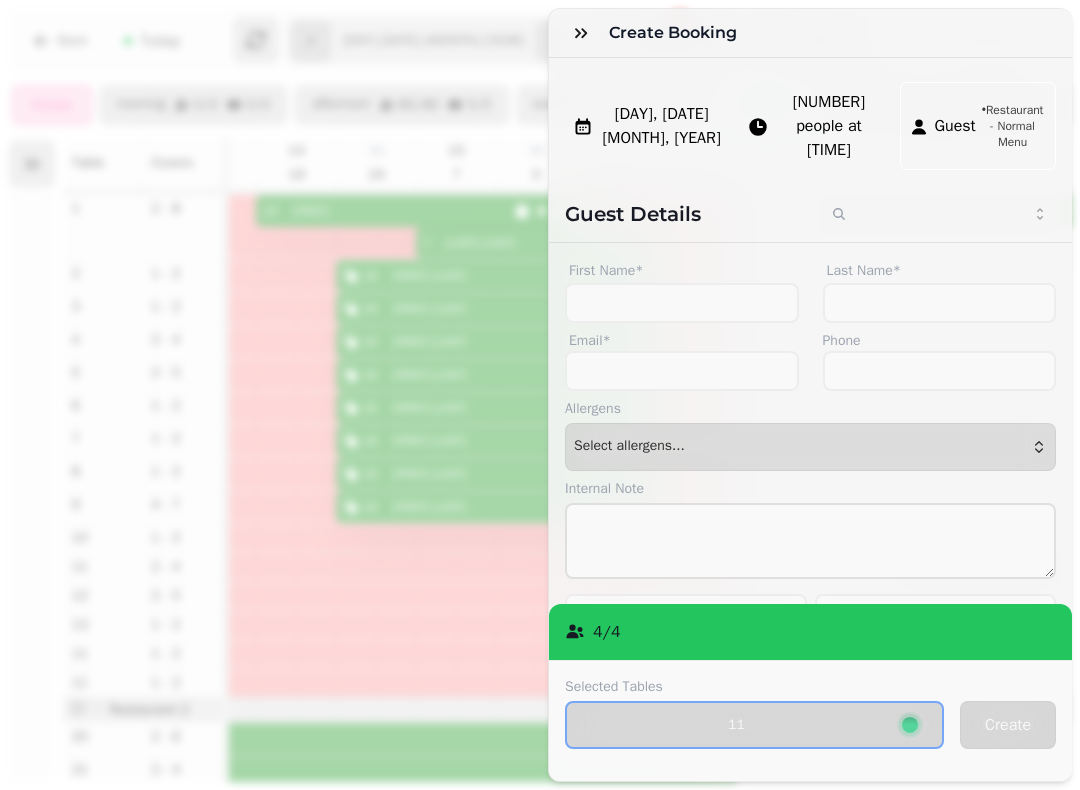 click at bounding box center [581, 33] 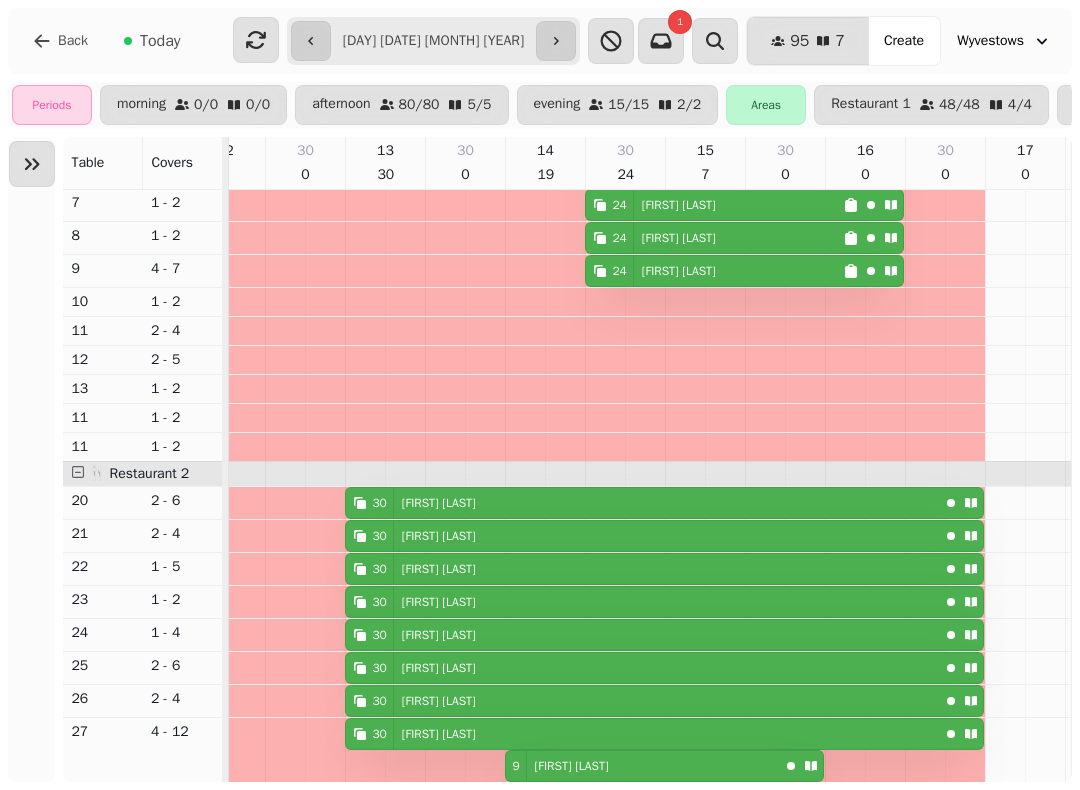 click on "[NUMBER] [FIRST] [LAST]" at bounding box center (642, 503) 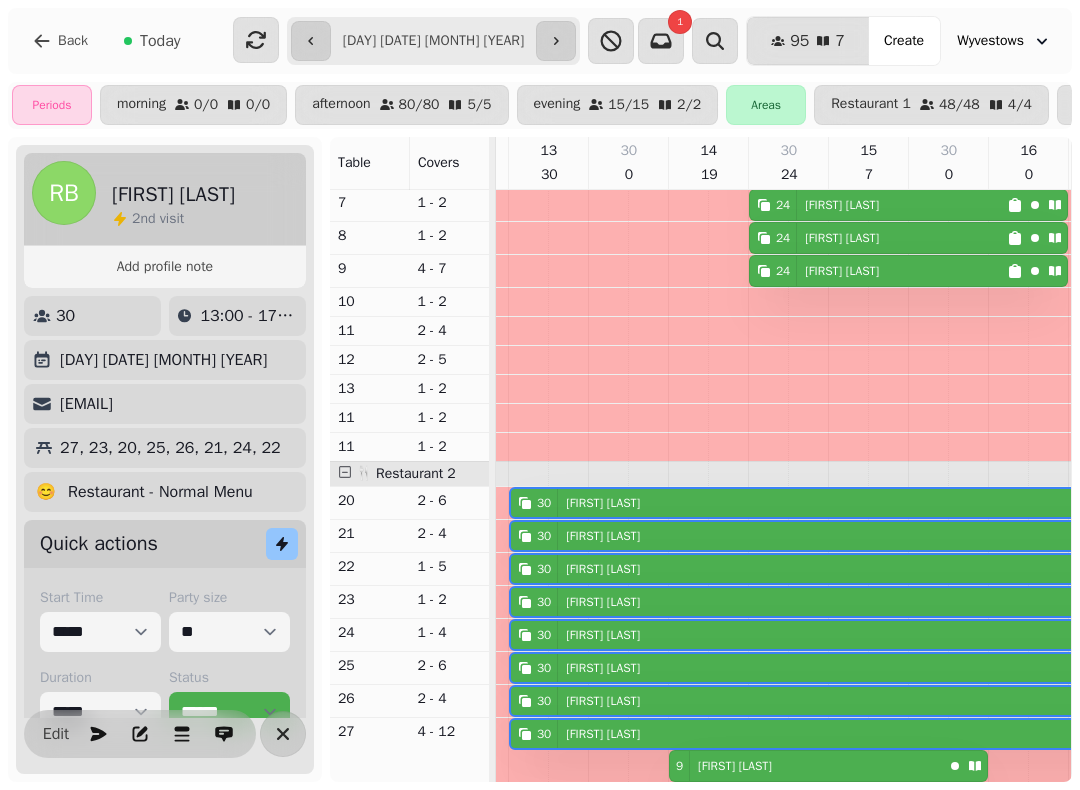 click on "Edit" at bounding box center (56, 734) 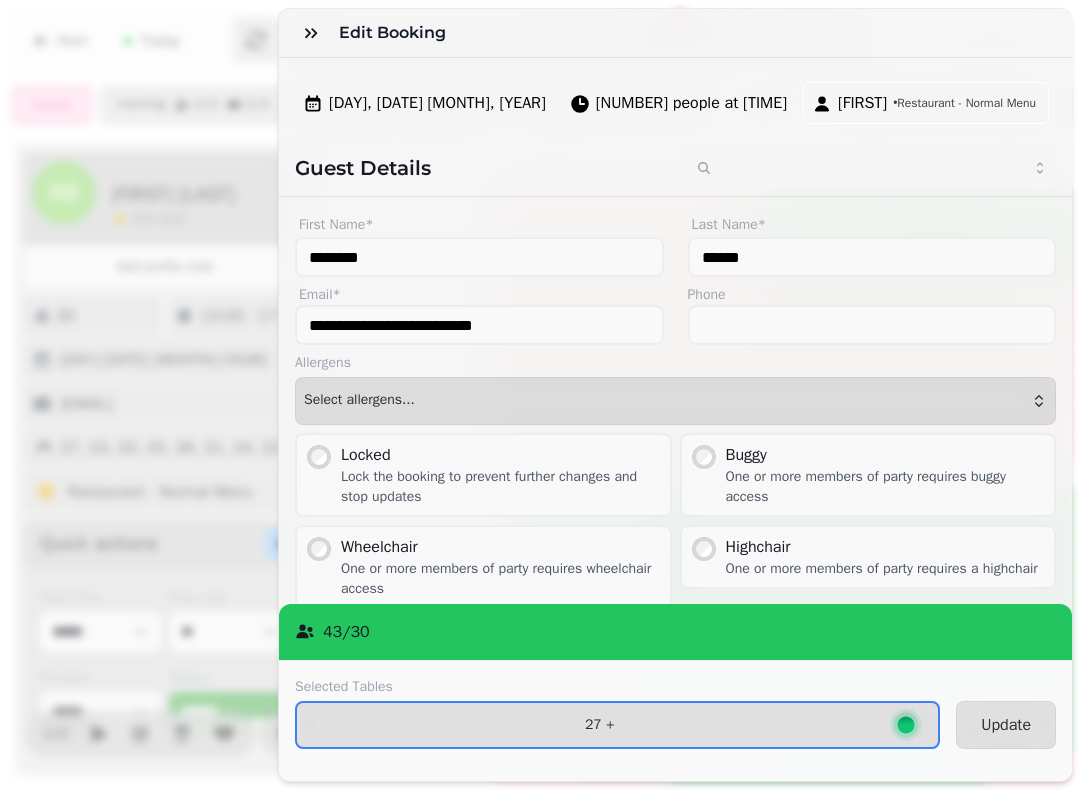 click on "27     +" at bounding box center (617, 725) 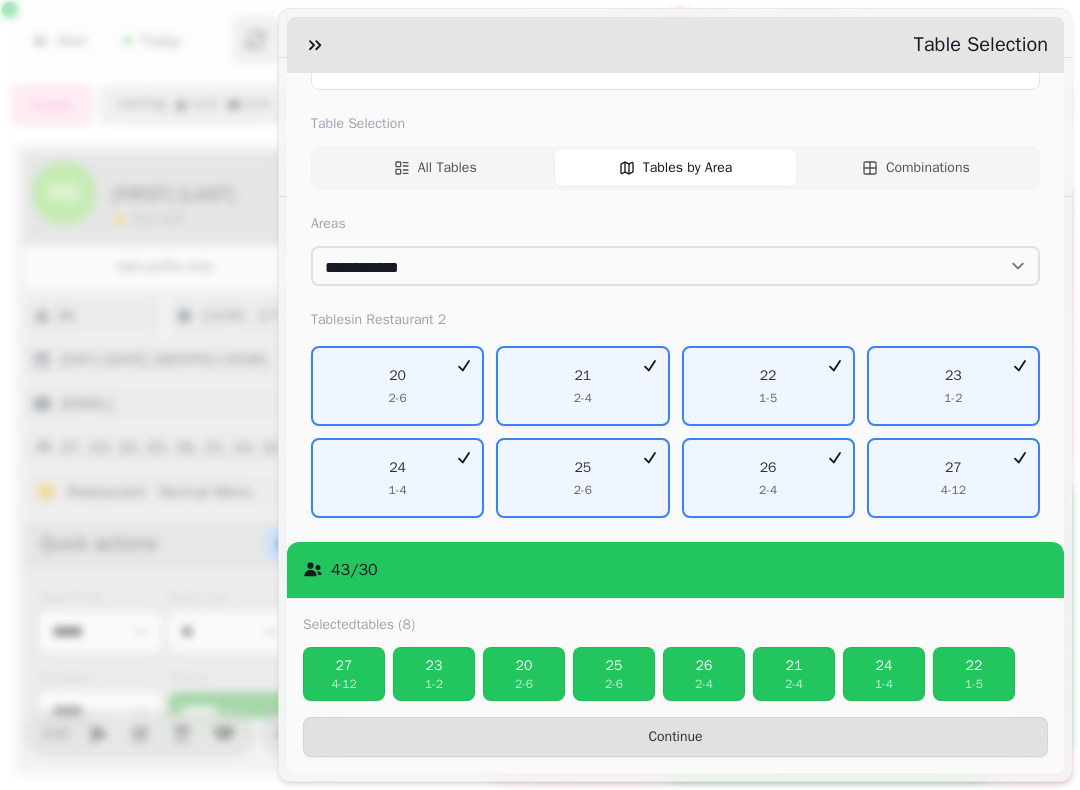 click on "22" at bounding box center (974, 666) 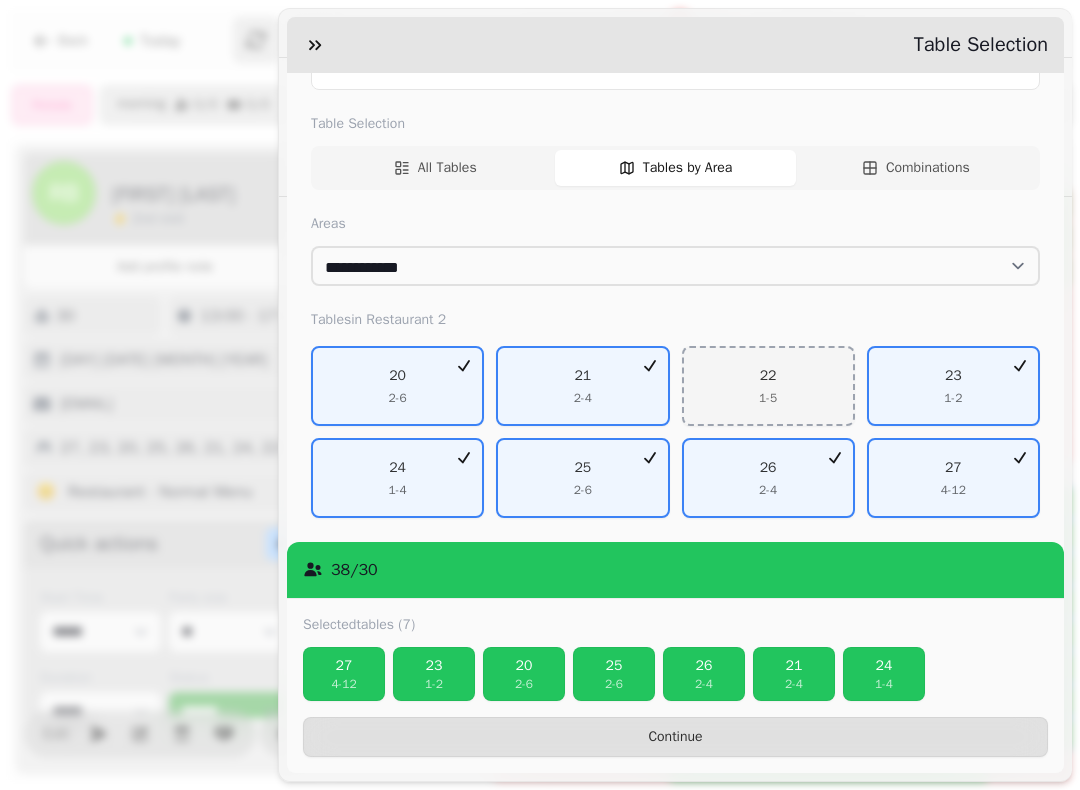 click on "1 - 4" at bounding box center (884, 684) 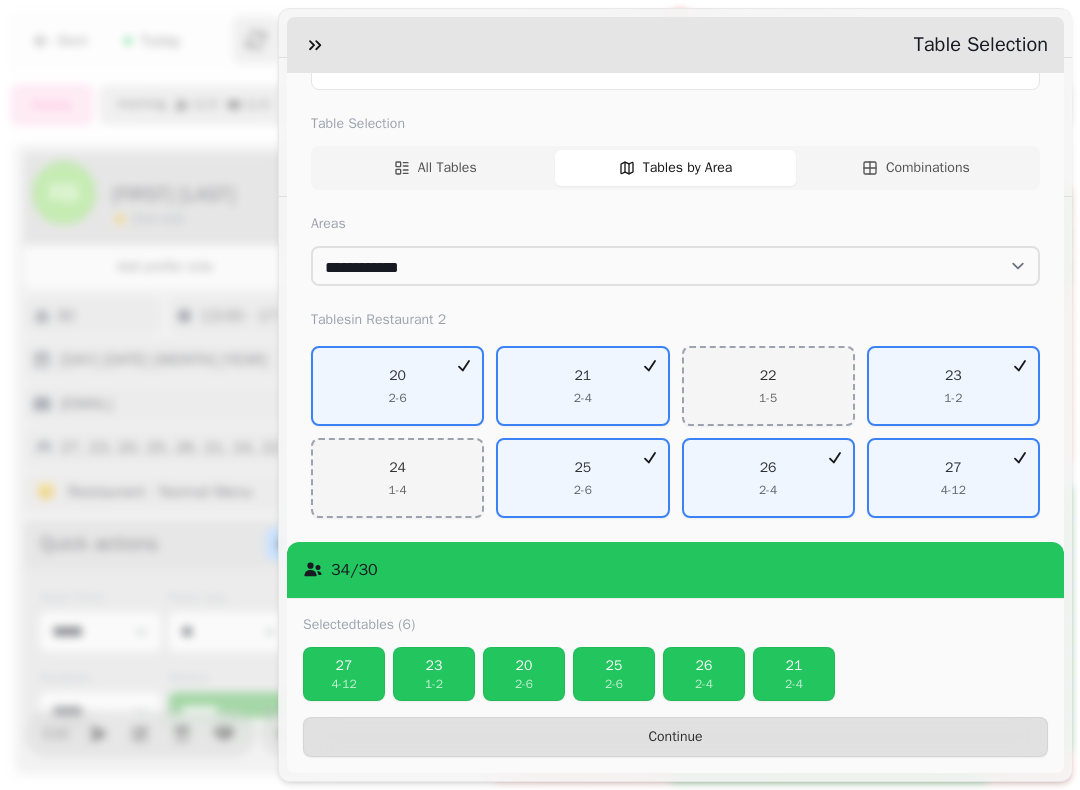 click on "21" at bounding box center (794, 666) 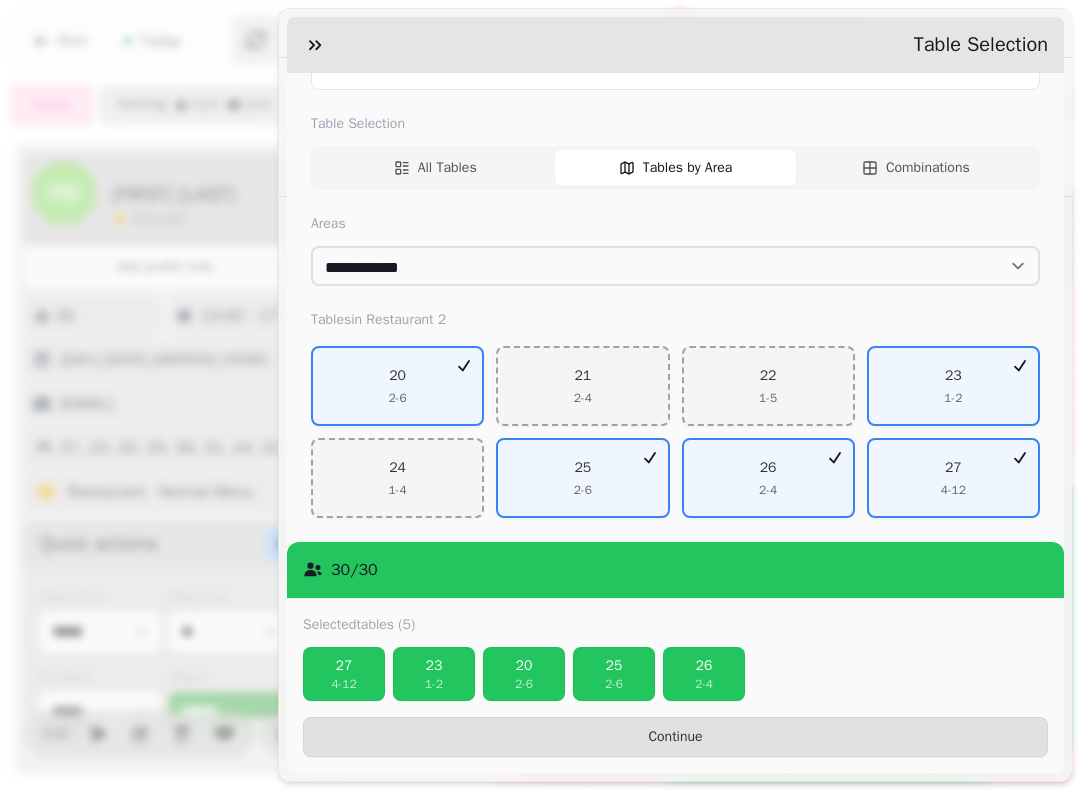 click on "2 - 4" at bounding box center [704, 684] 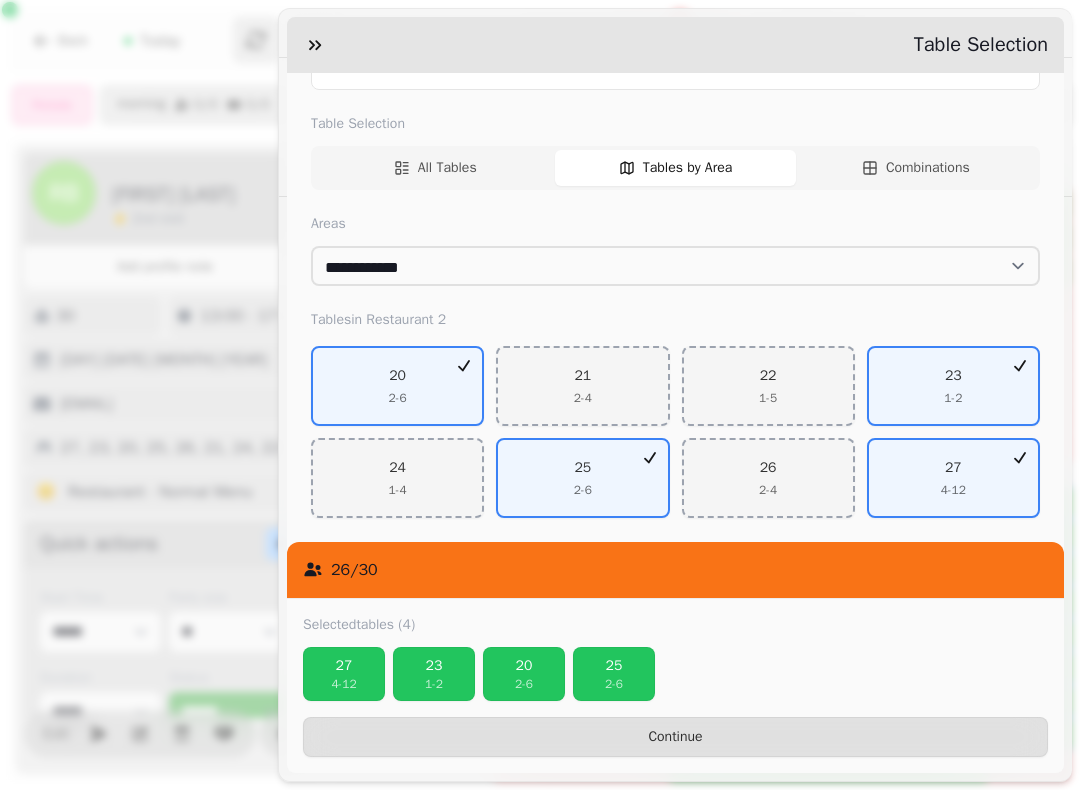 click on "25" at bounding box center (614, 666) 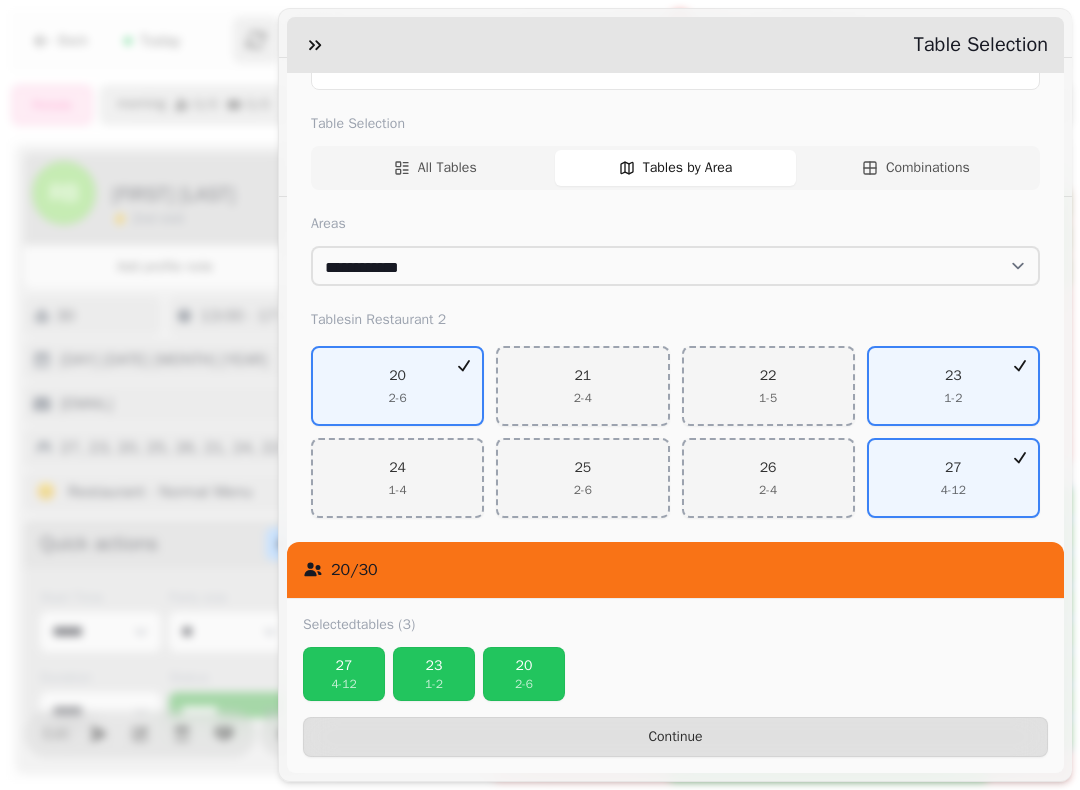 click on "2 - 6" at bounding box center [524, 684] 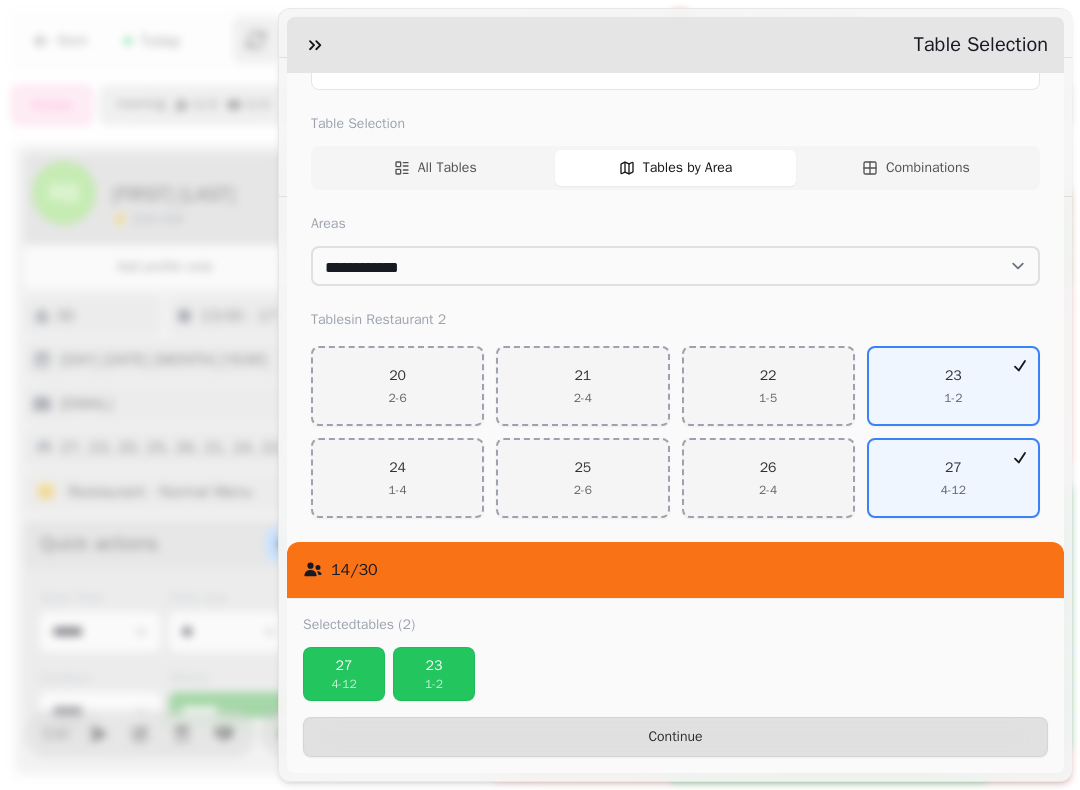 click on "23" at bounding box center [434, 666] 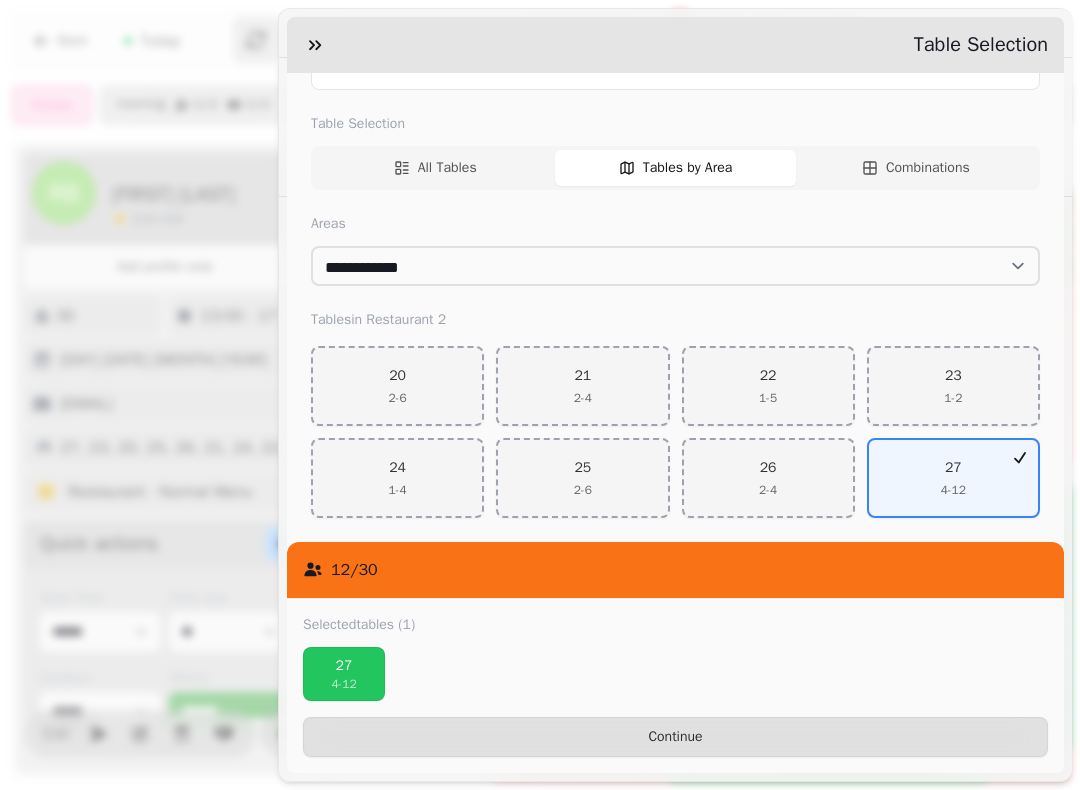 click on "Continue" at bounding box center [675, 737] 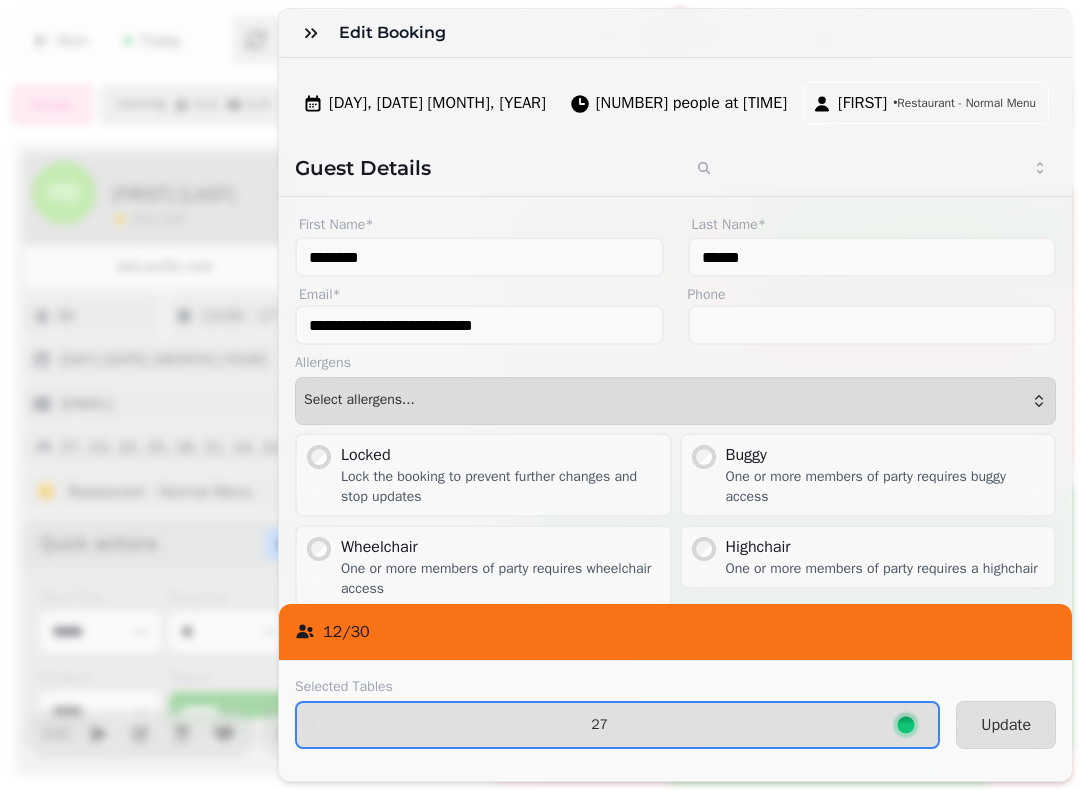 click on "Update" at bounding box center (1006, 725) 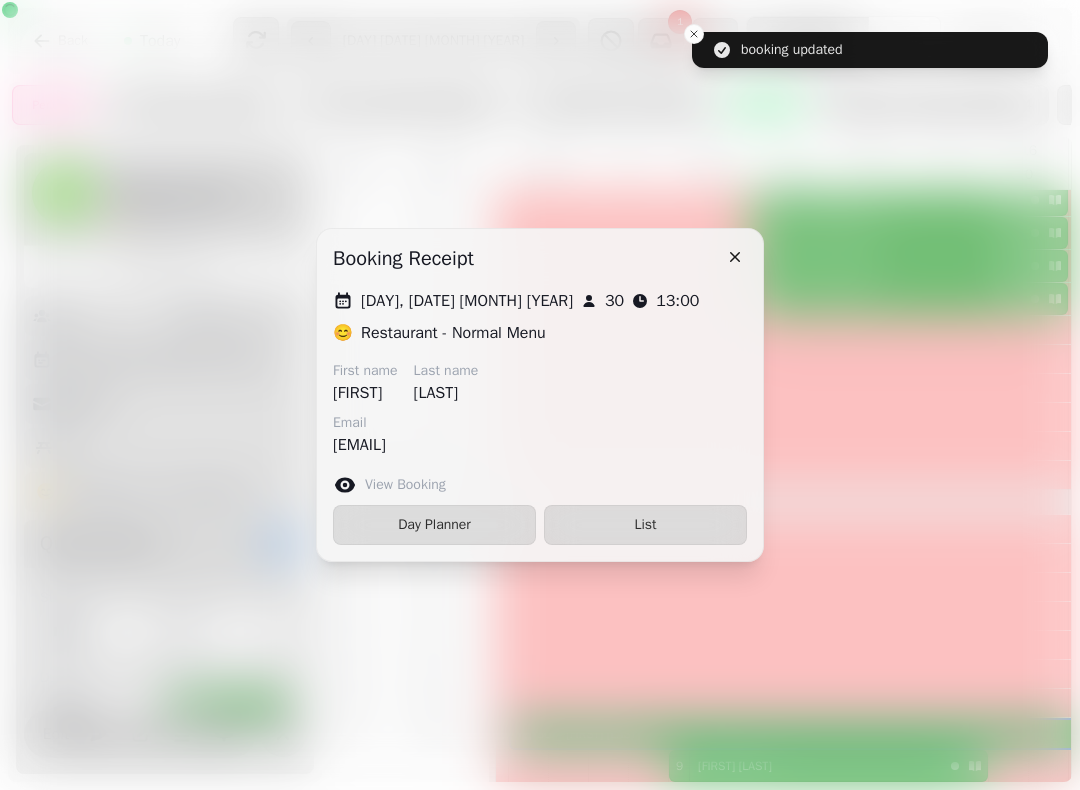 click at bounding box center (735, 257) 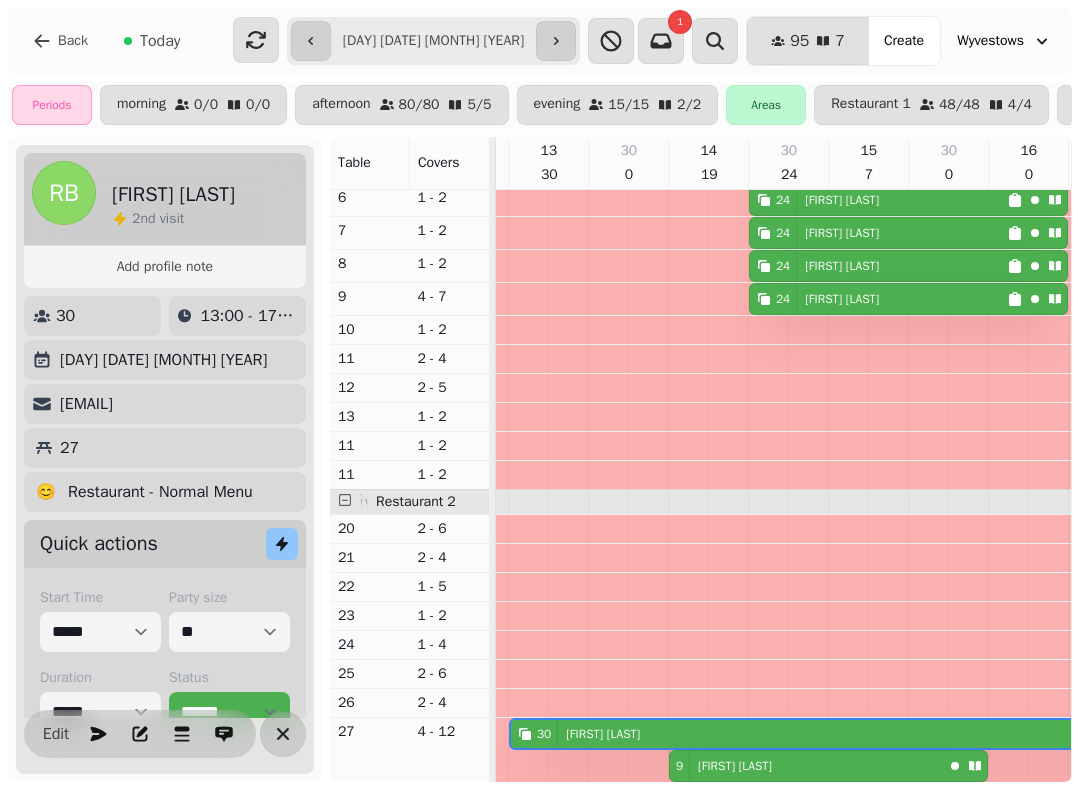 click at bounding box center (283, 734) 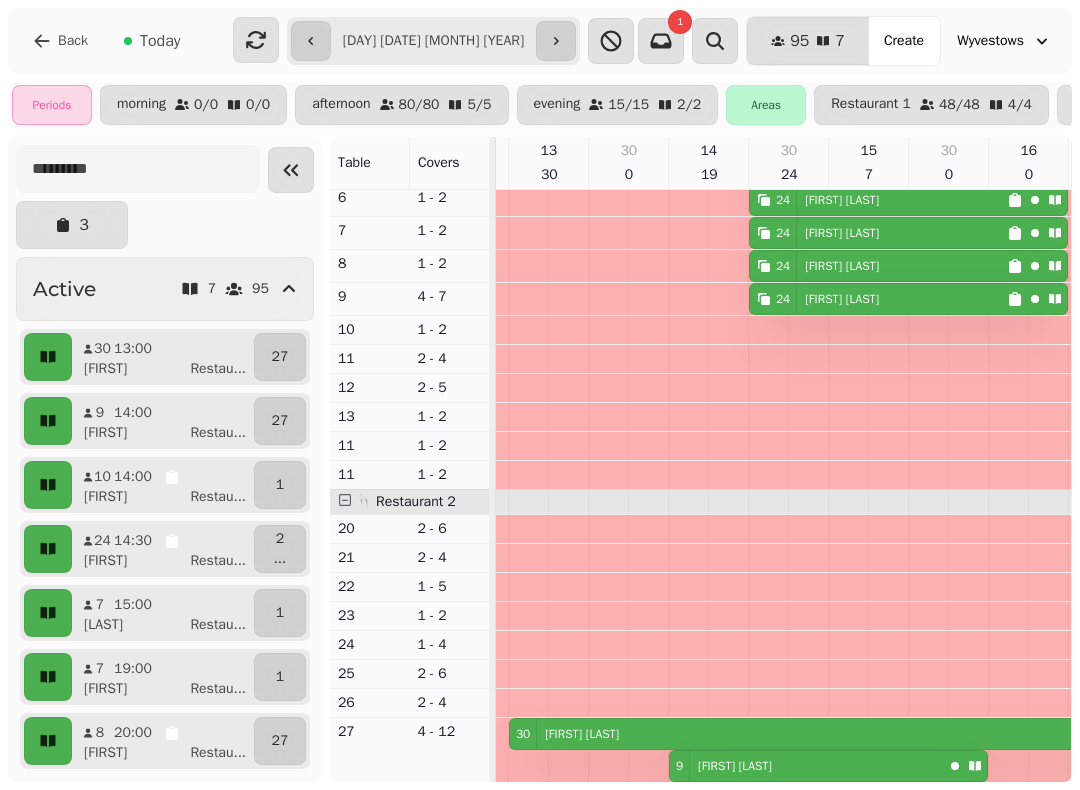 click on "[NUMBER] [FIRST] [LAST]" at bounding box center [878, 68] 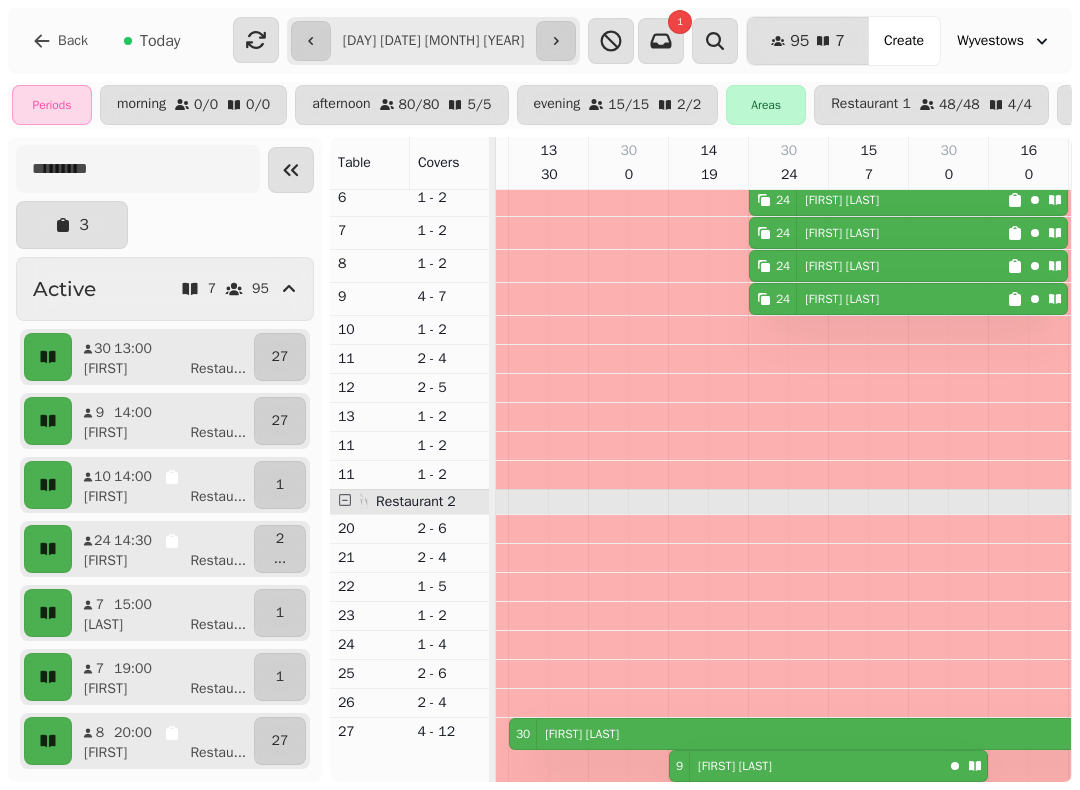 select on "**********" 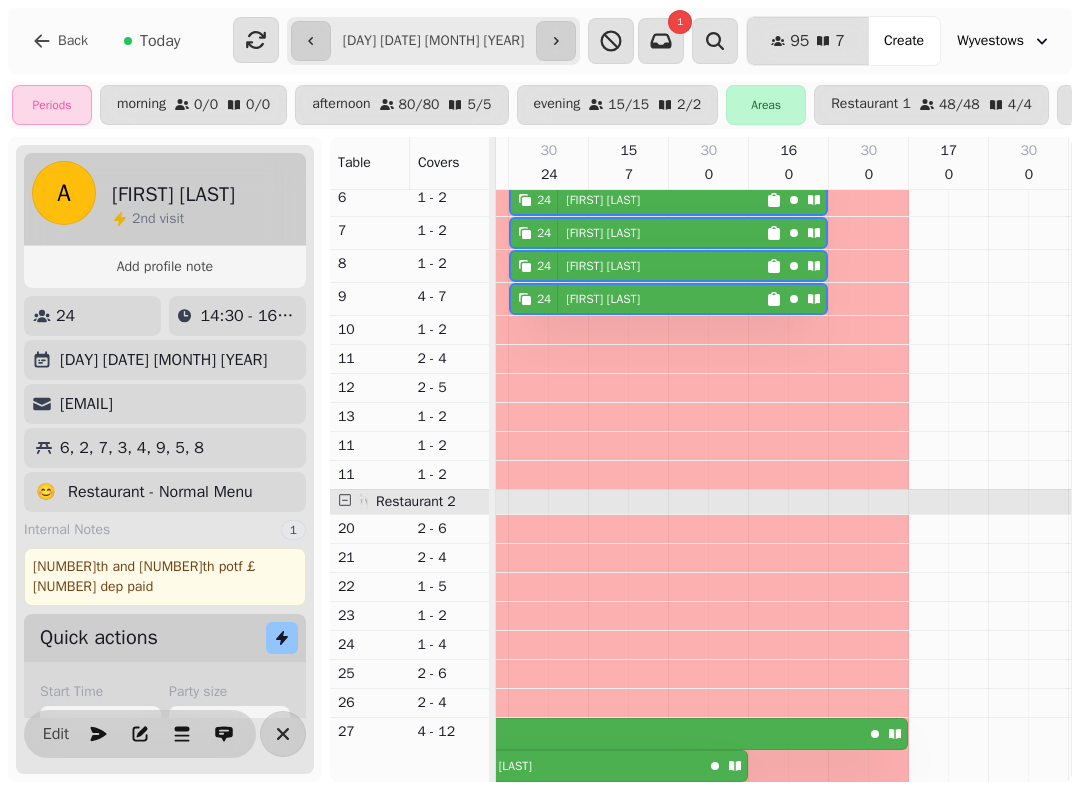 click on "Edit" at bounding box center [56, 734] 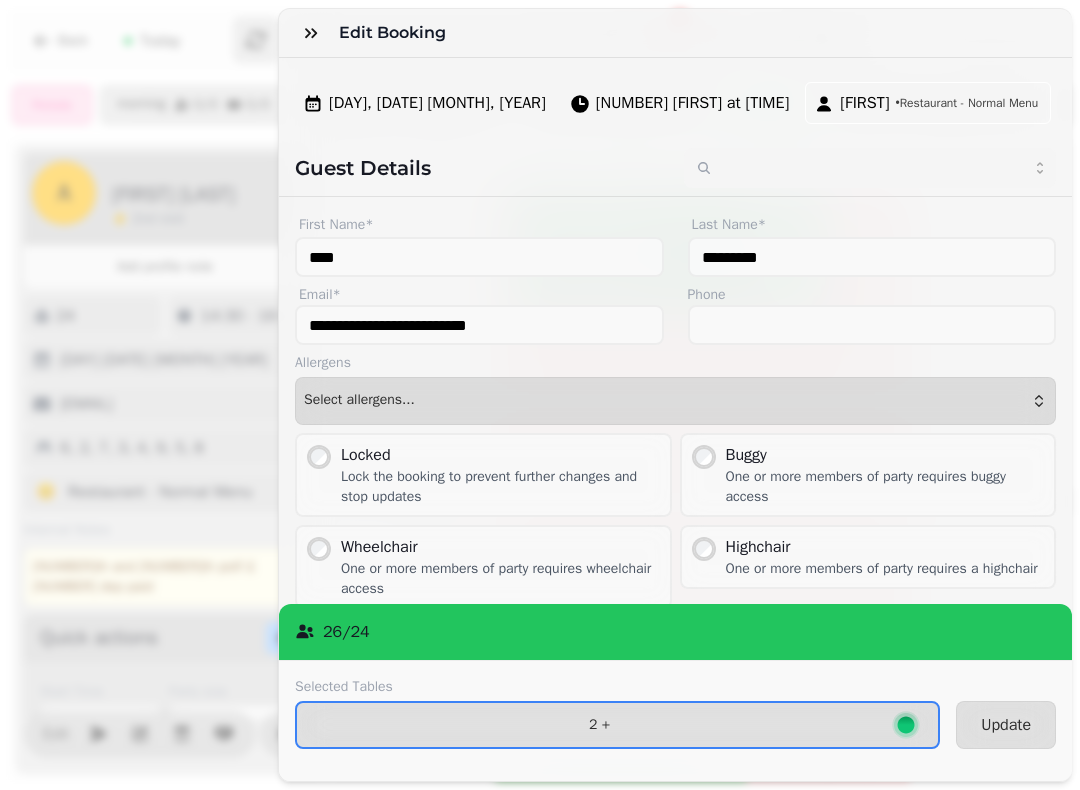 click on "2     +" at bounding box center [617, 725] 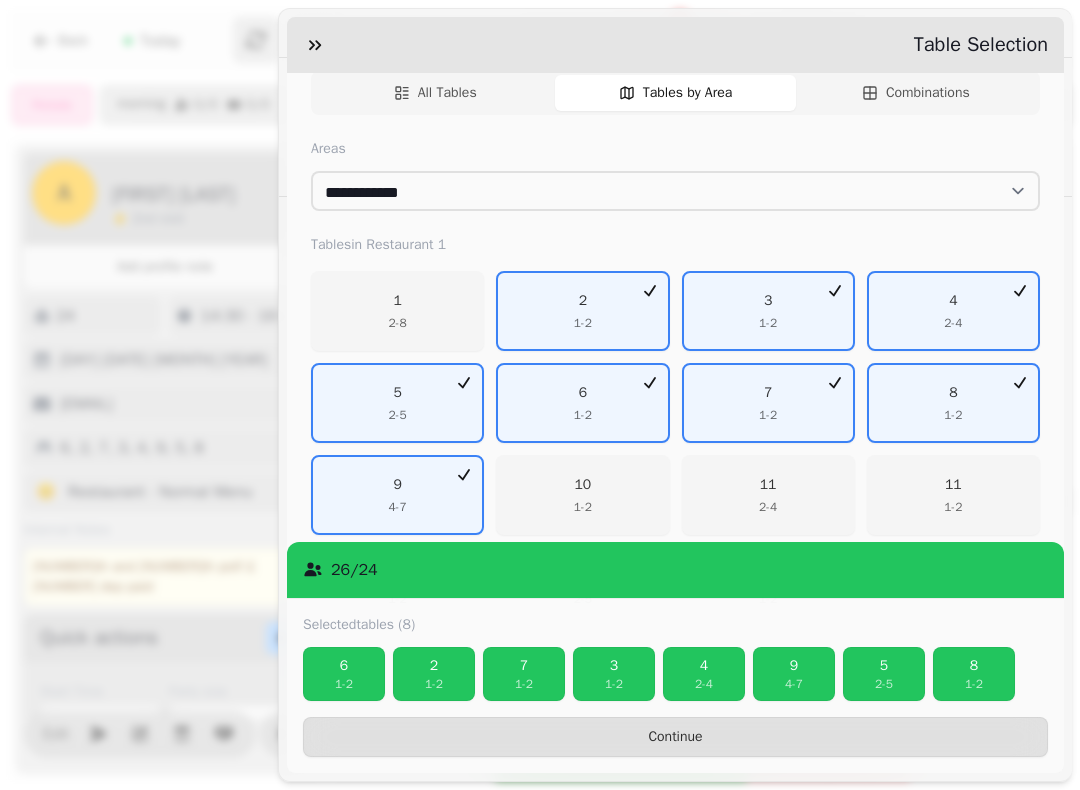 click on "1 - 2" at bounding box center (974, 684) 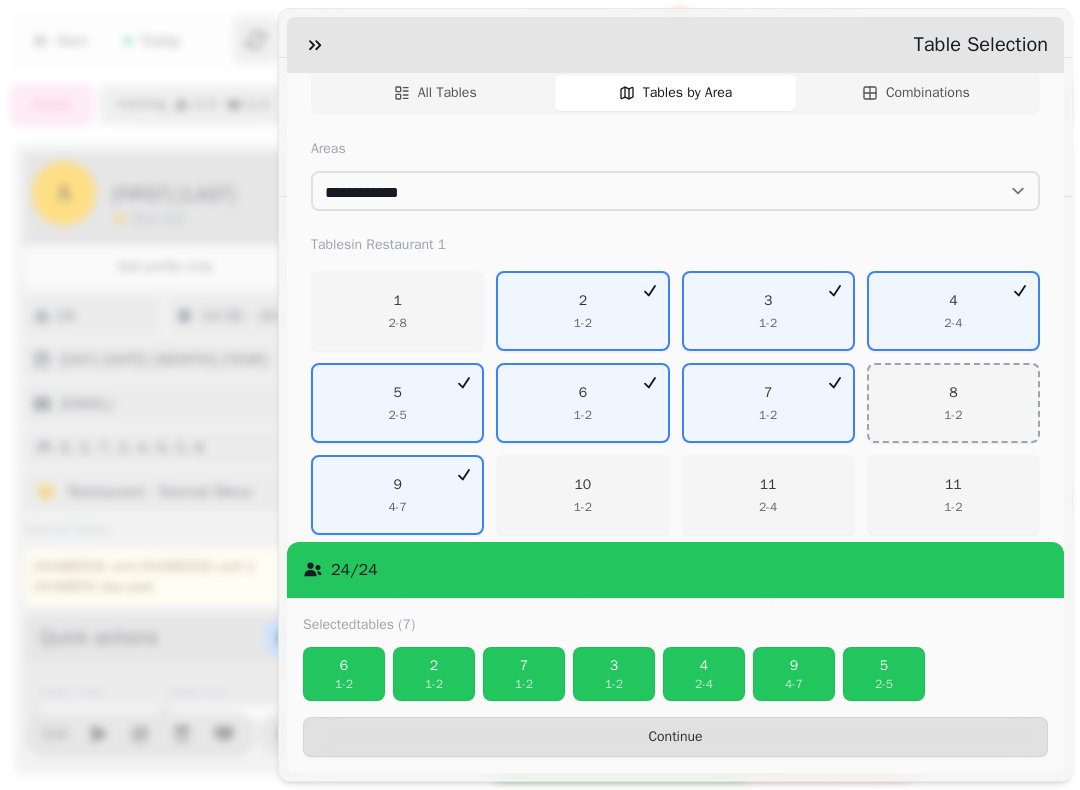 click on "2 - 5" at bounding box center [884, 684] 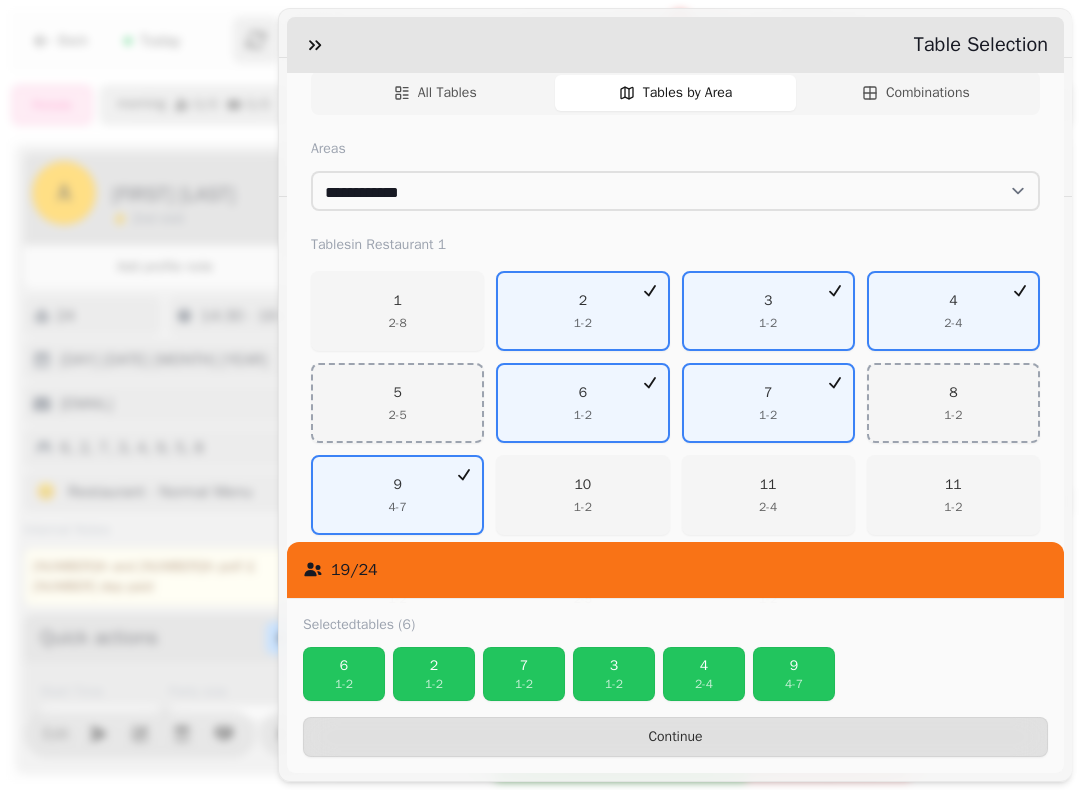 click on "9" at bounding box center (794, 666) 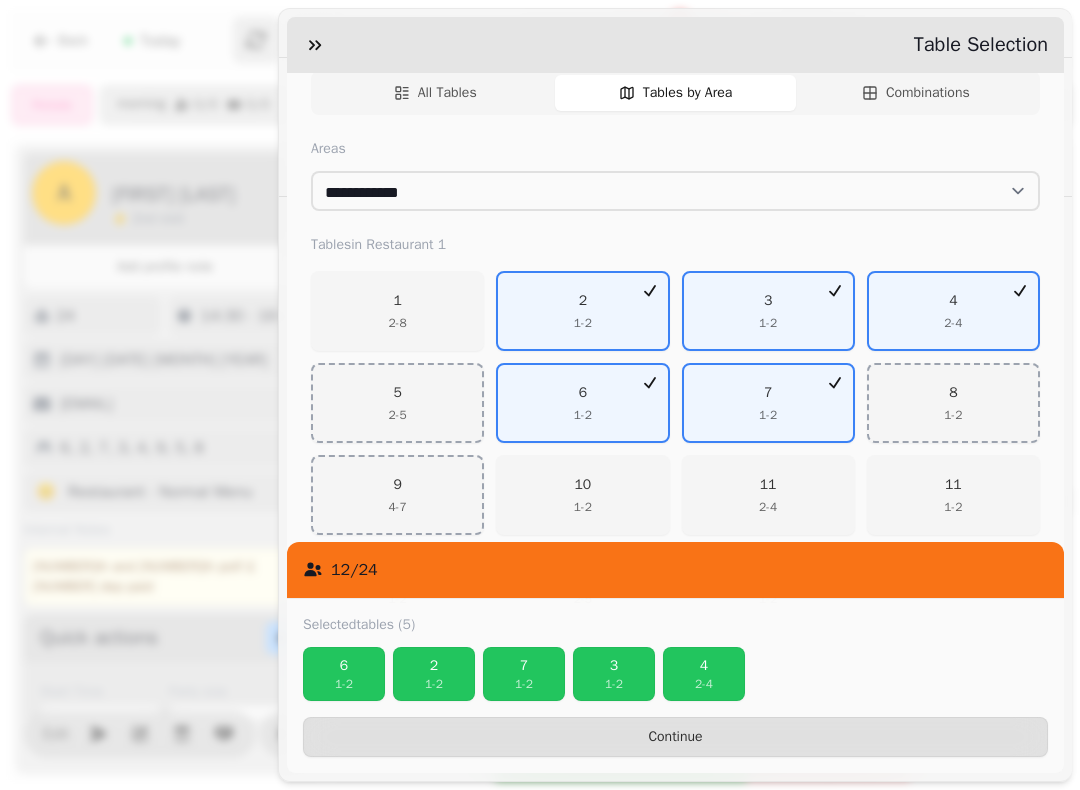 click on "4" at bounding box center [704, 666] 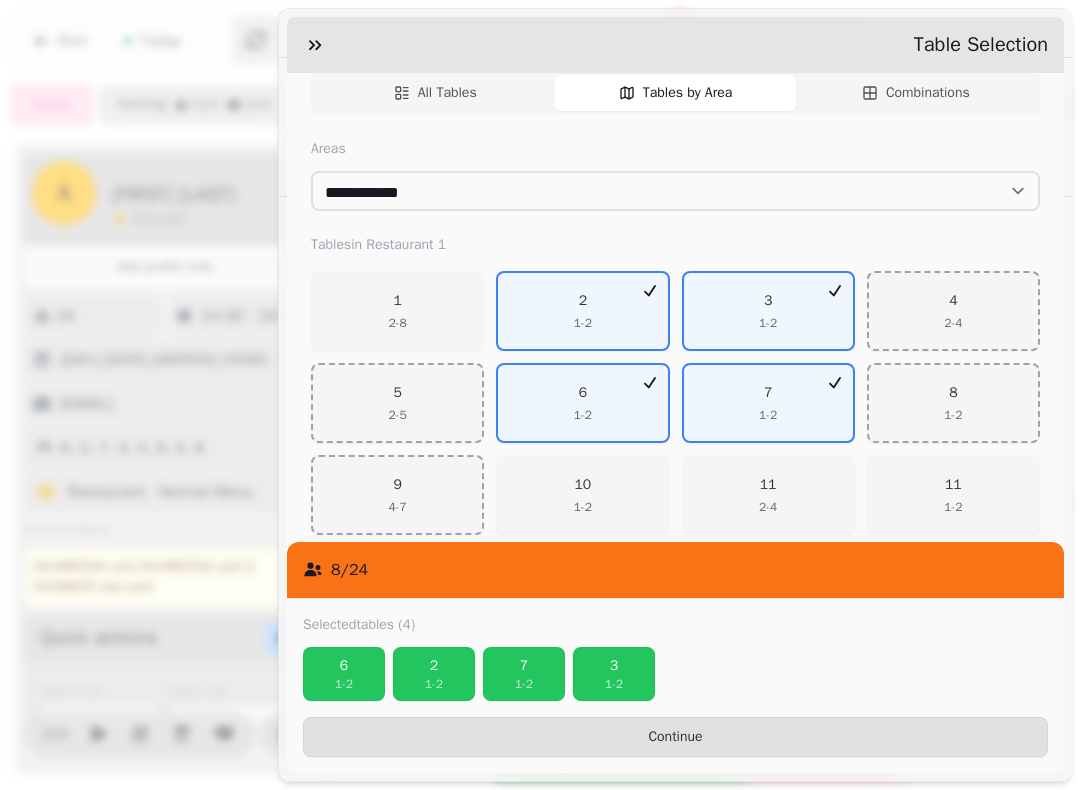 click on "1 - 2" at bounding box center [614, 684] 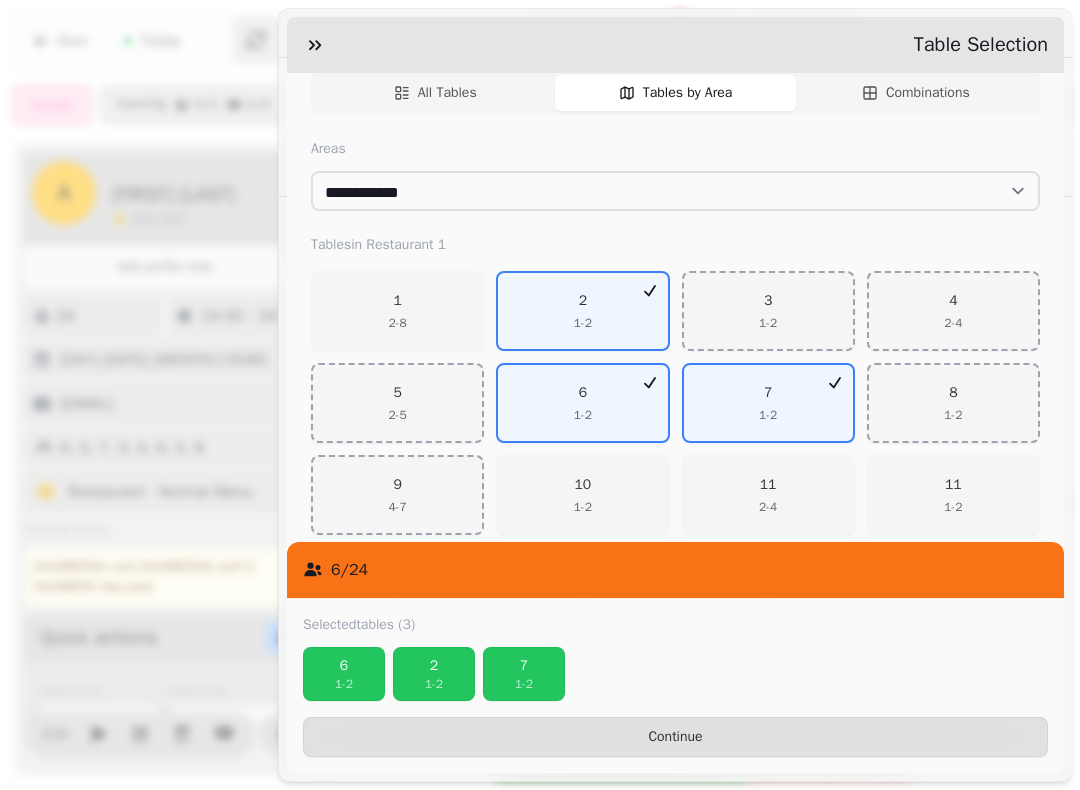 click on "7" at bounding box center (524, 666) 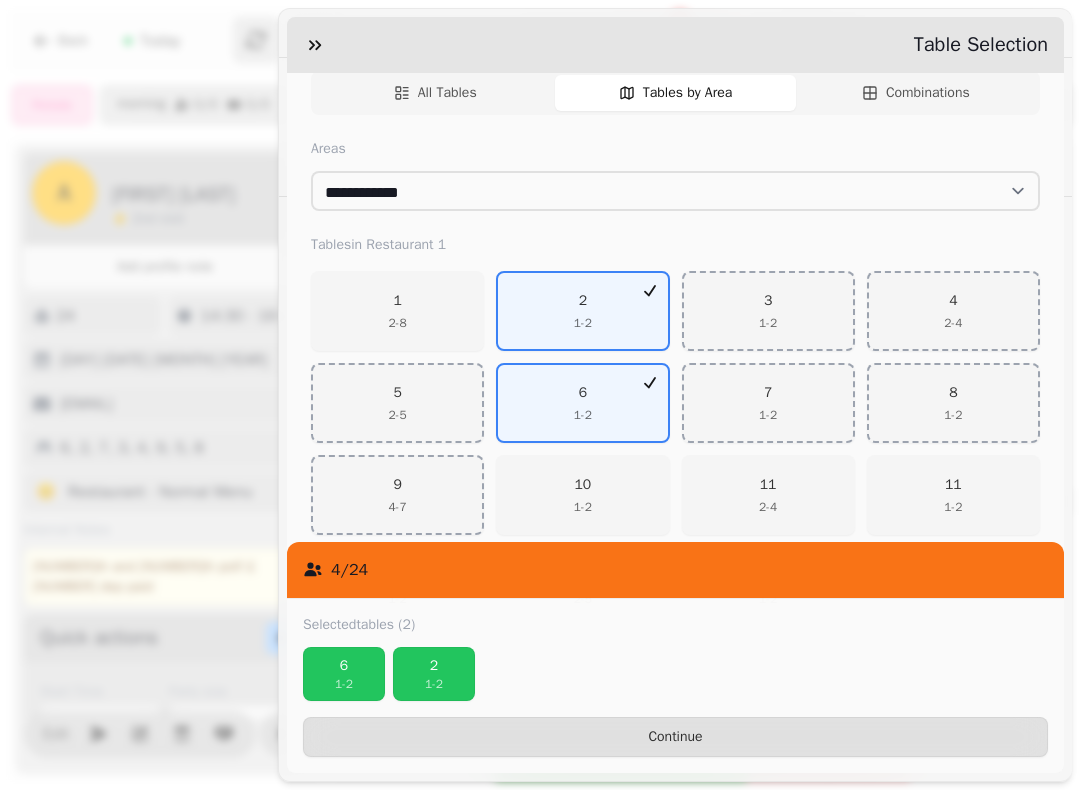click on "2" at bounding box center [434, 666] 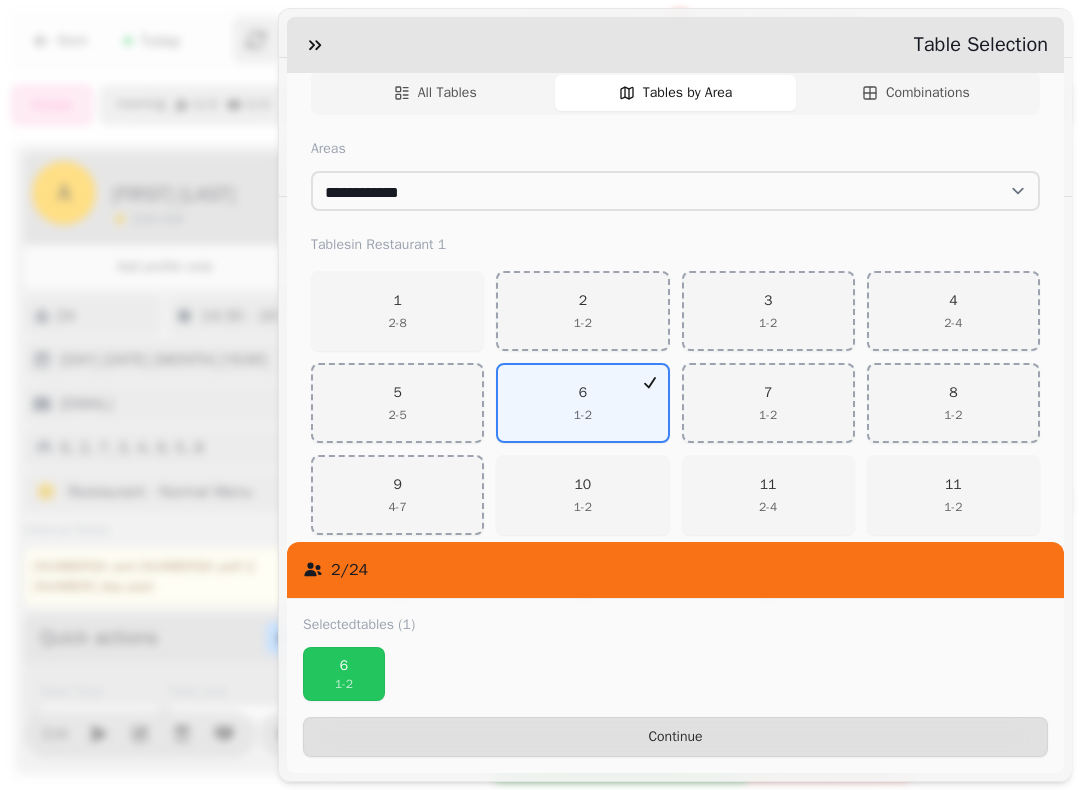 click on "Continue" at bounding box center (675, 737) 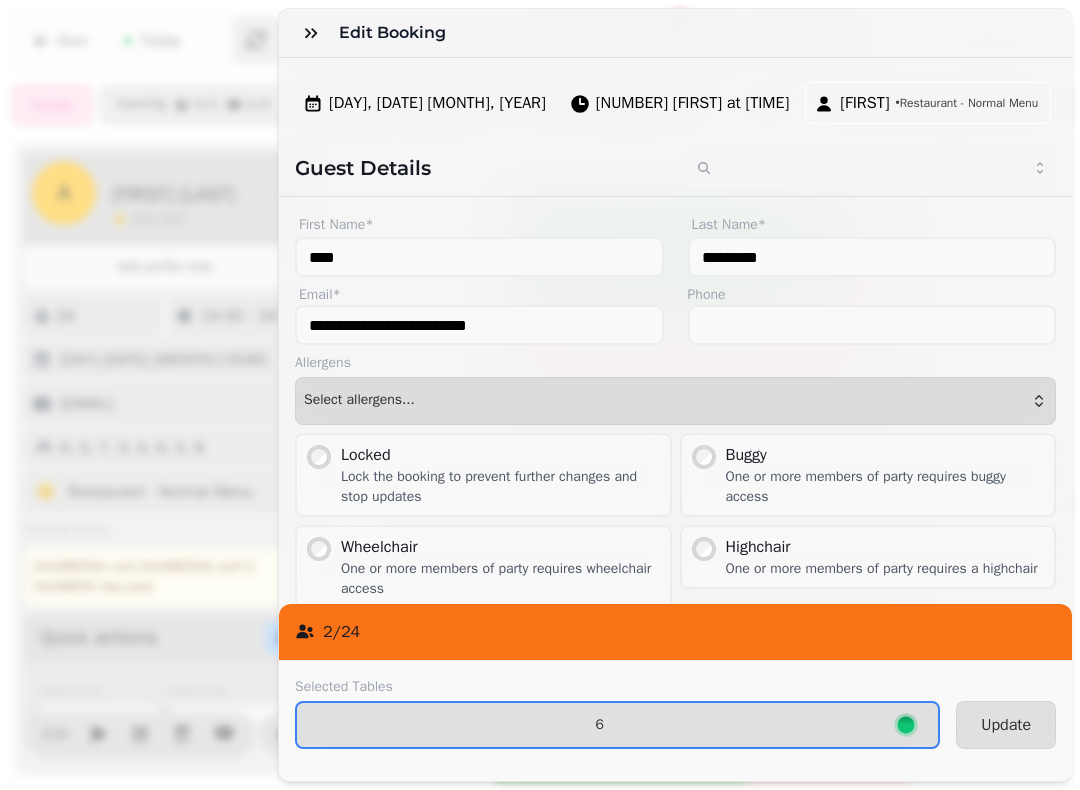 click on "Selected Tables 6   Update" at bounding box center (675, 720) 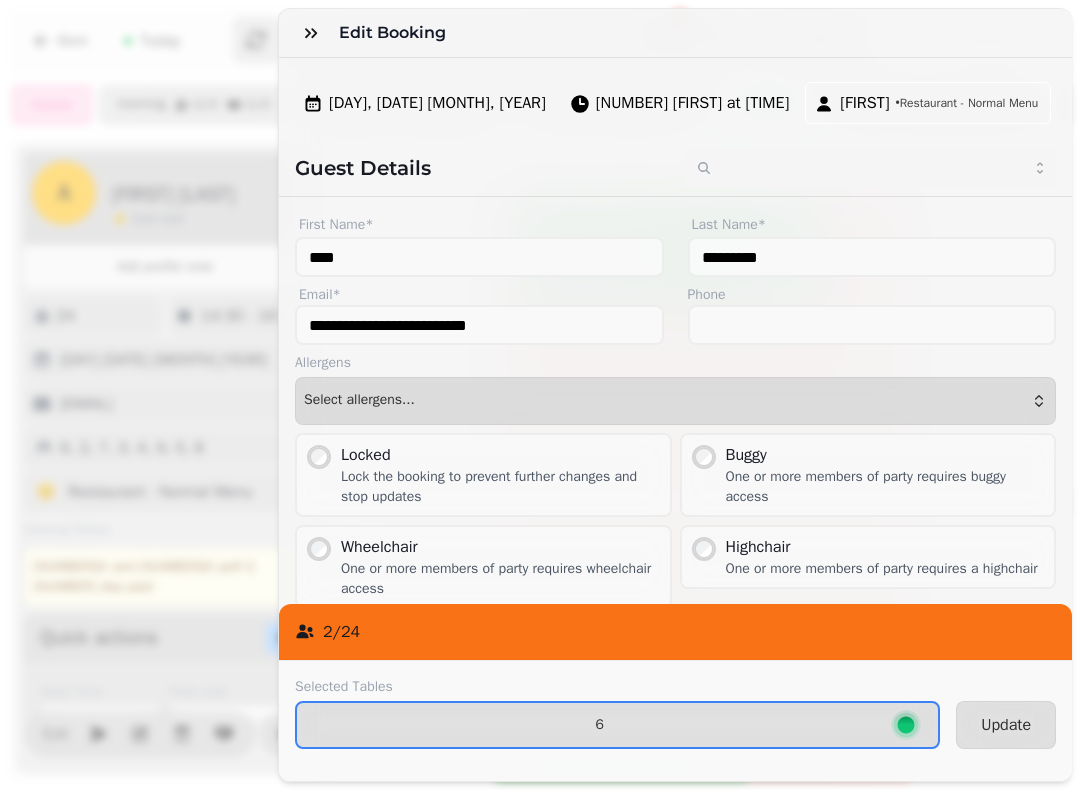 click on "Update" at bounding box center (1006, 725) 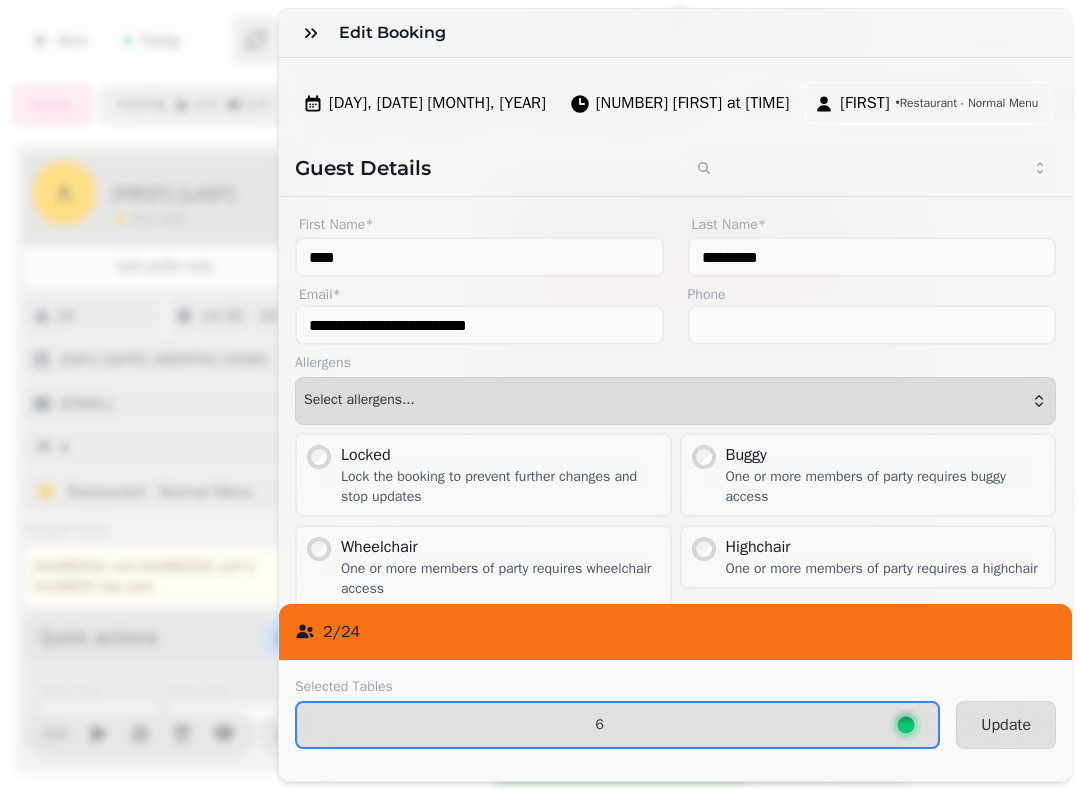 scroll, scrollTop: 200, scrollLeft: 0, axis: vertical 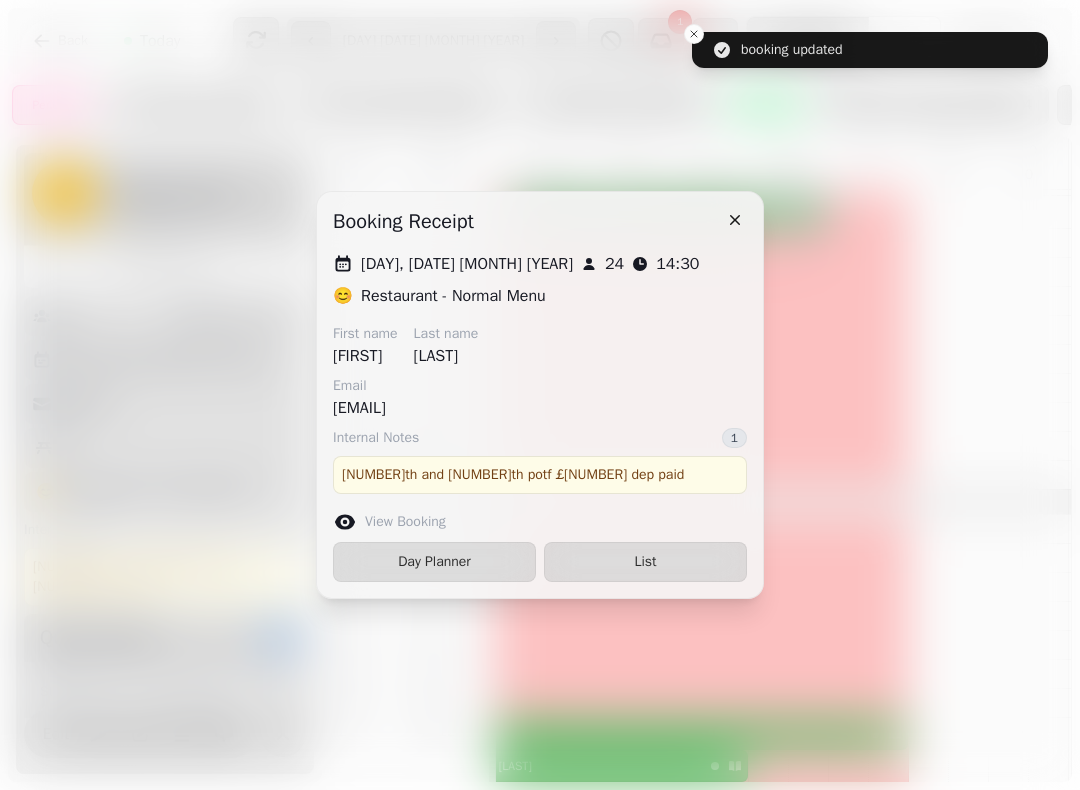 click 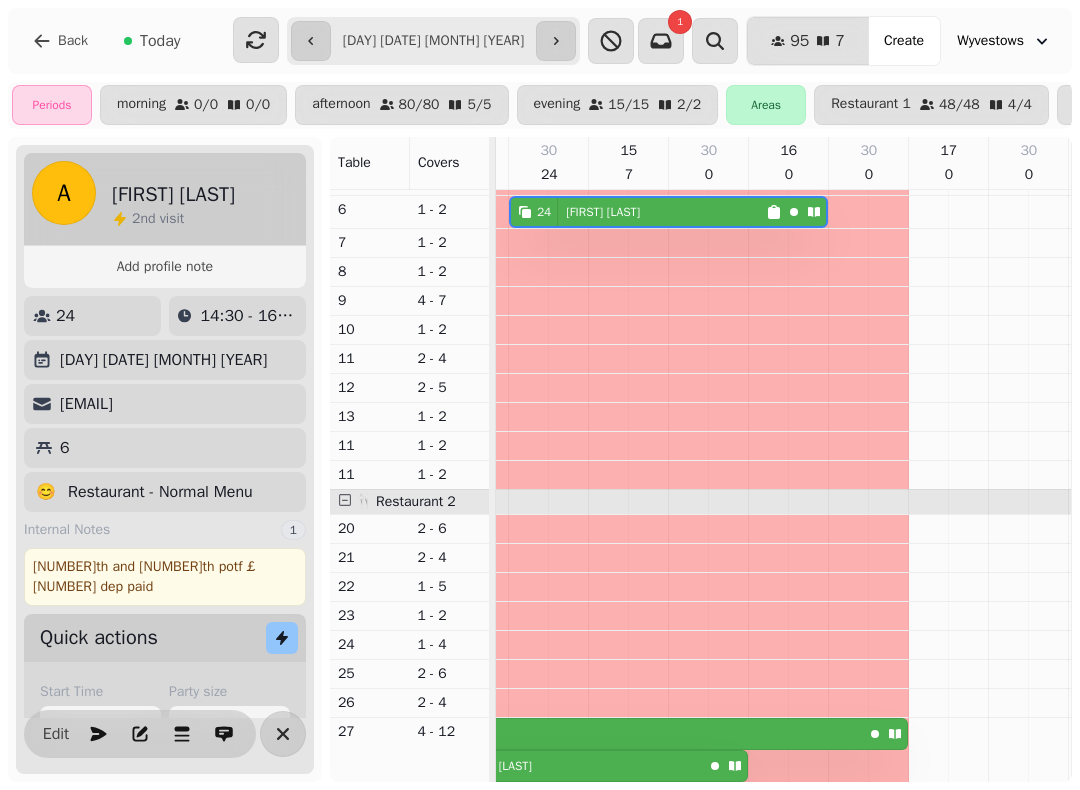 click 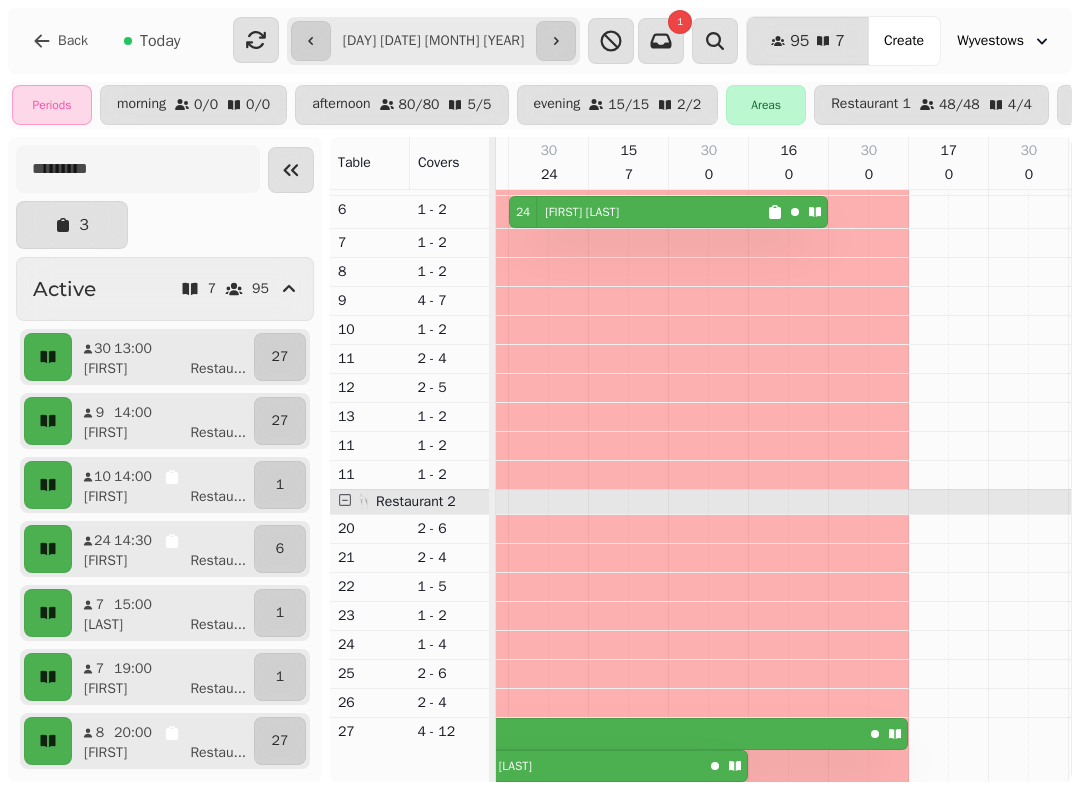click at bounding box center (291, 170) 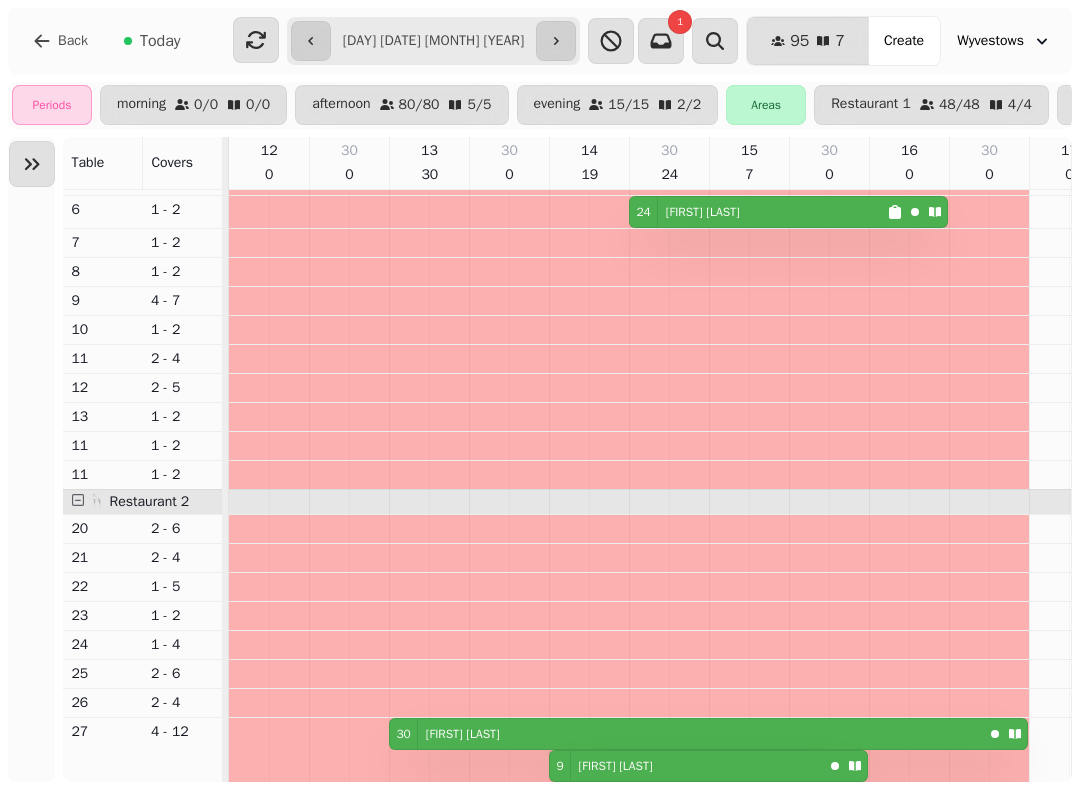 scroll, scrollTop: 0, scrollLeft: 0, axis: both 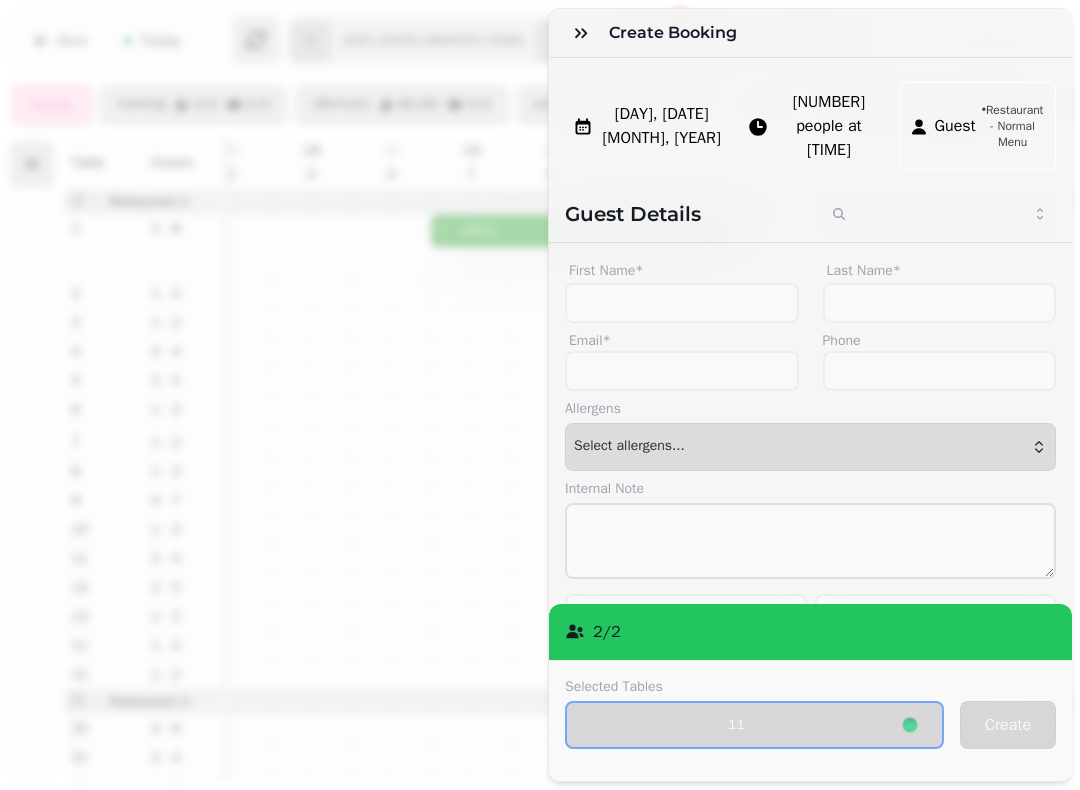 click 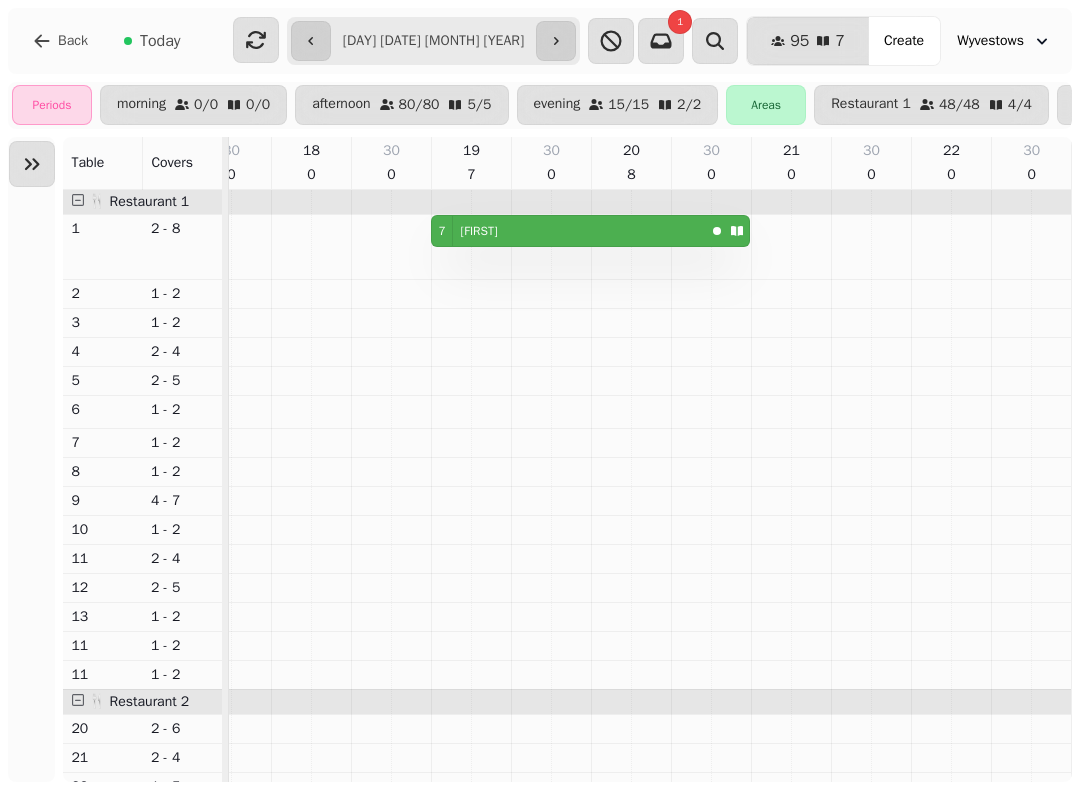 scroll, scrollTop: 144, scrollLeft: 594, axis: both 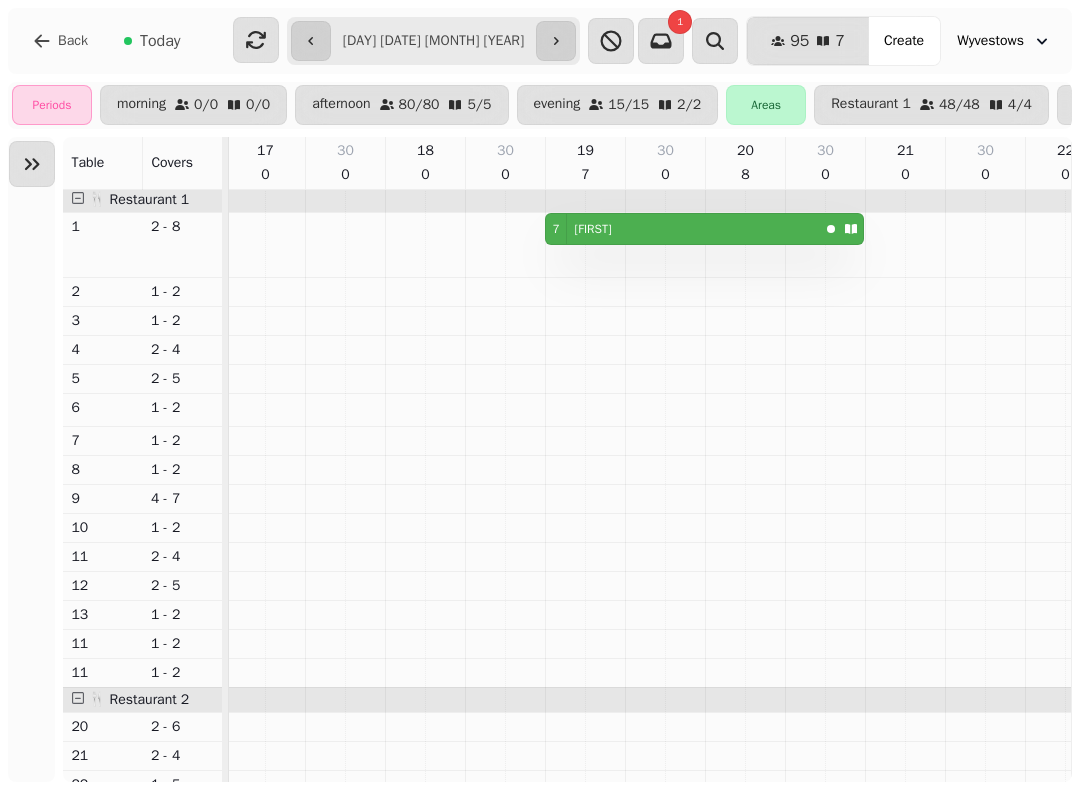 click on "[NUMBER] [FIRST]" at bounding box center (682, 229) 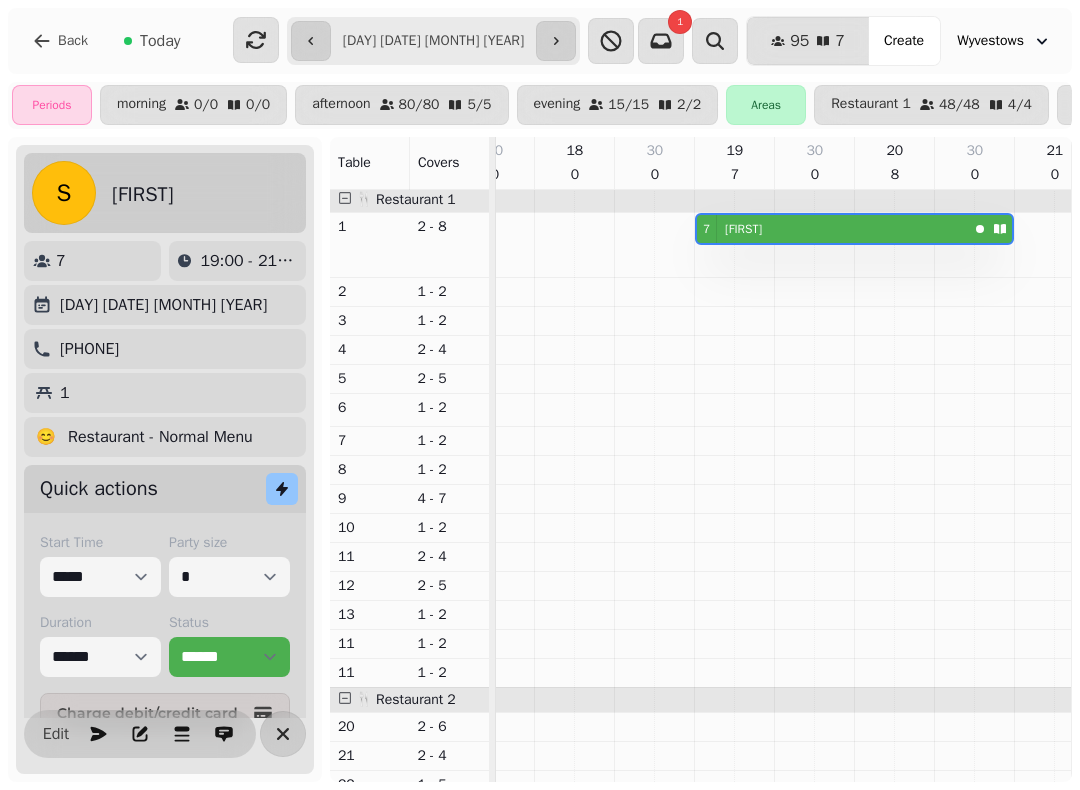 click 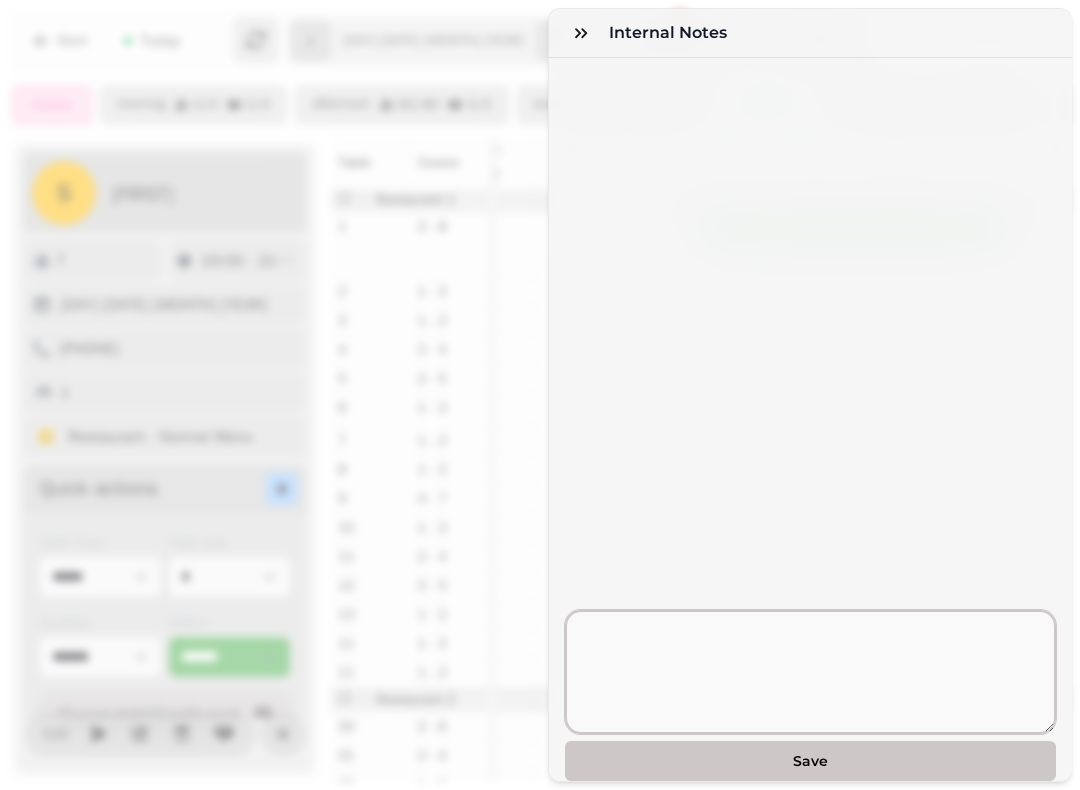 click at bounding box center (810, 672) 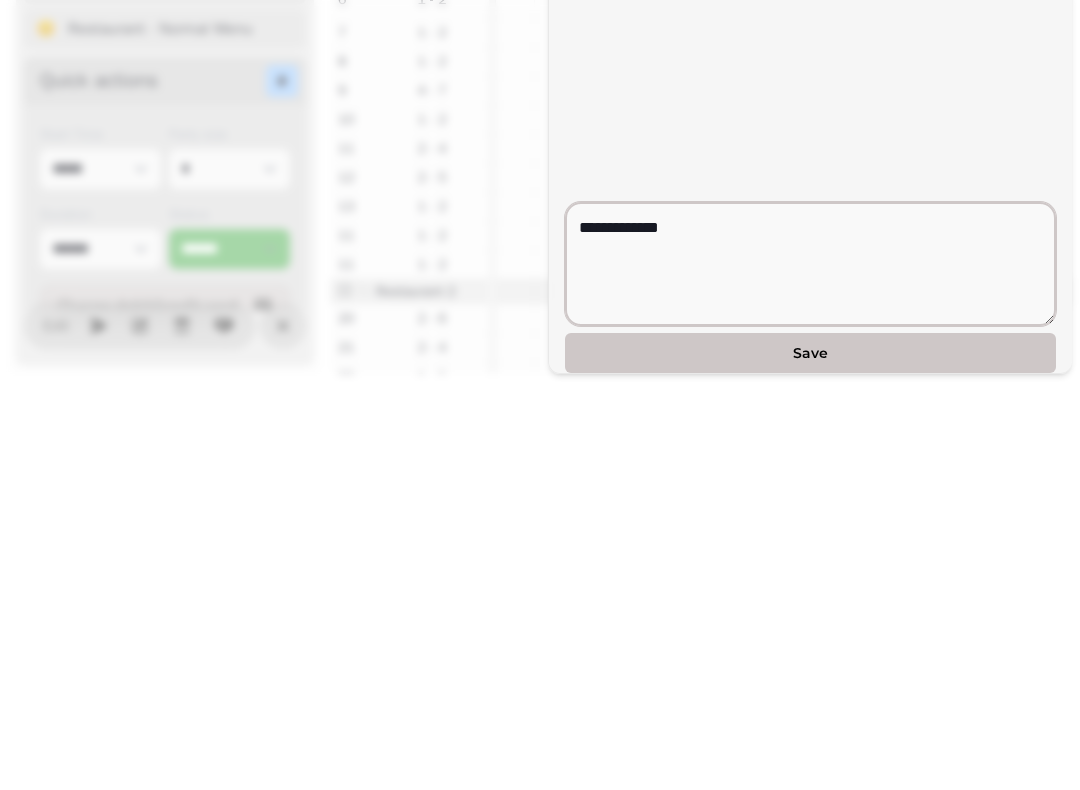type on "**********" 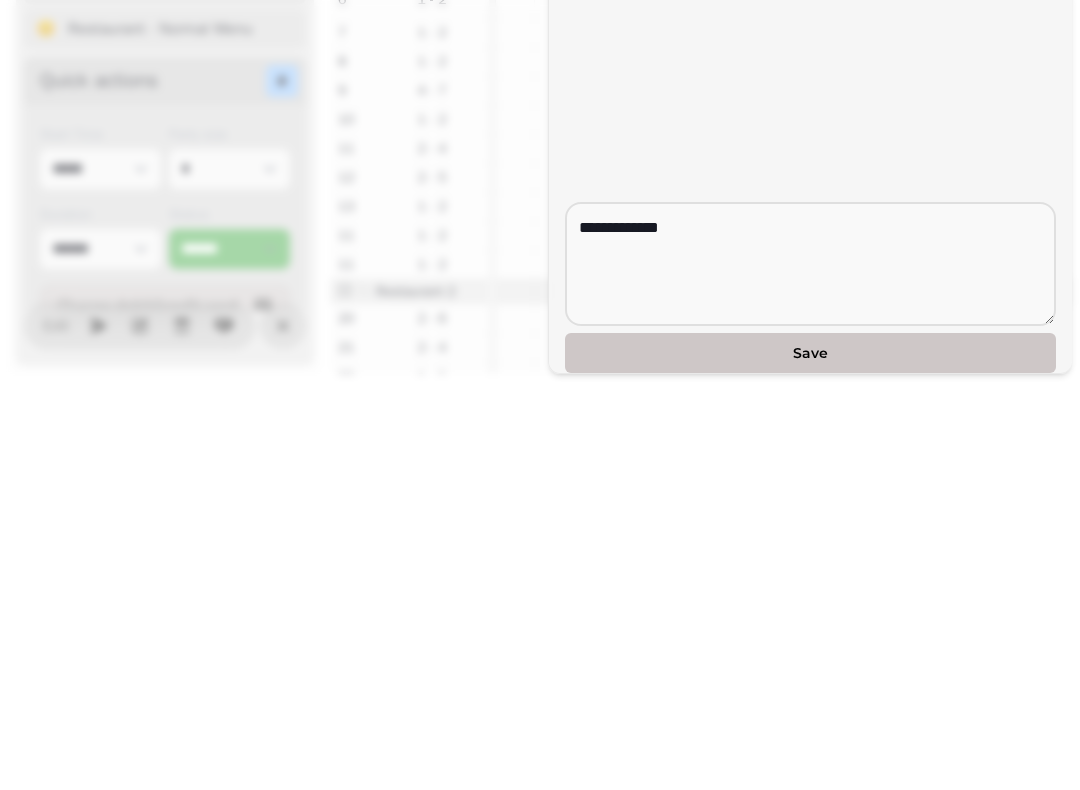 click on "Save" at bounding box center (810, 761) 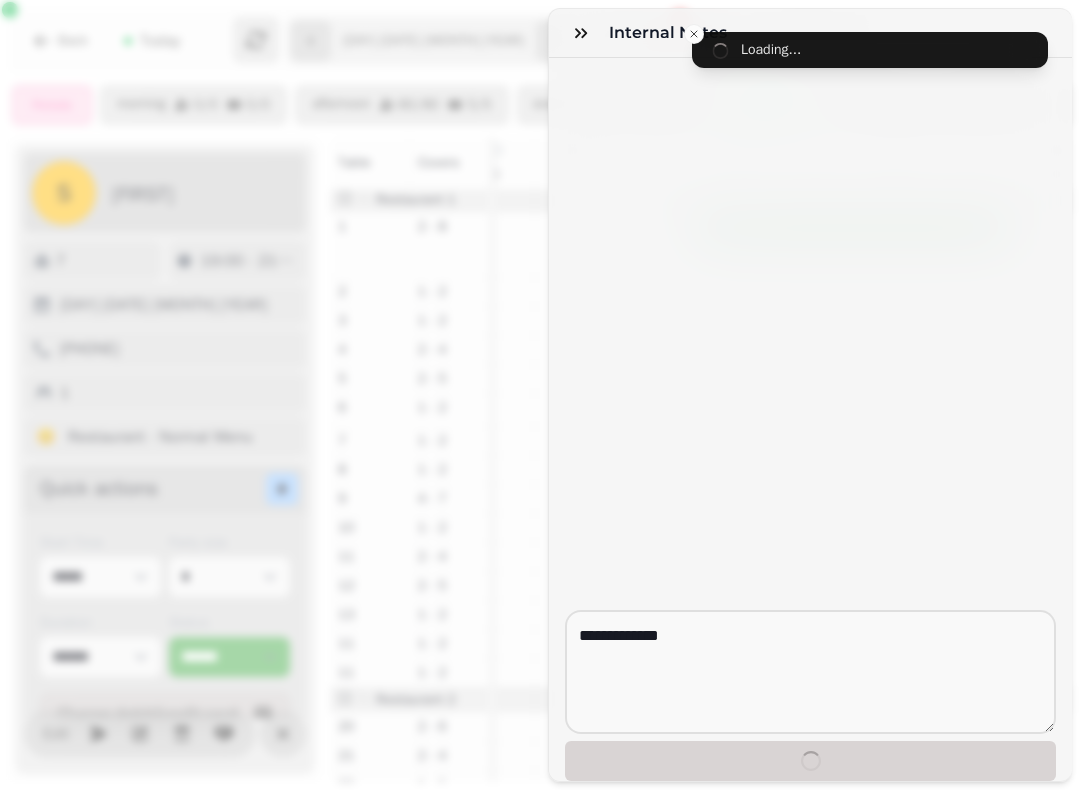type 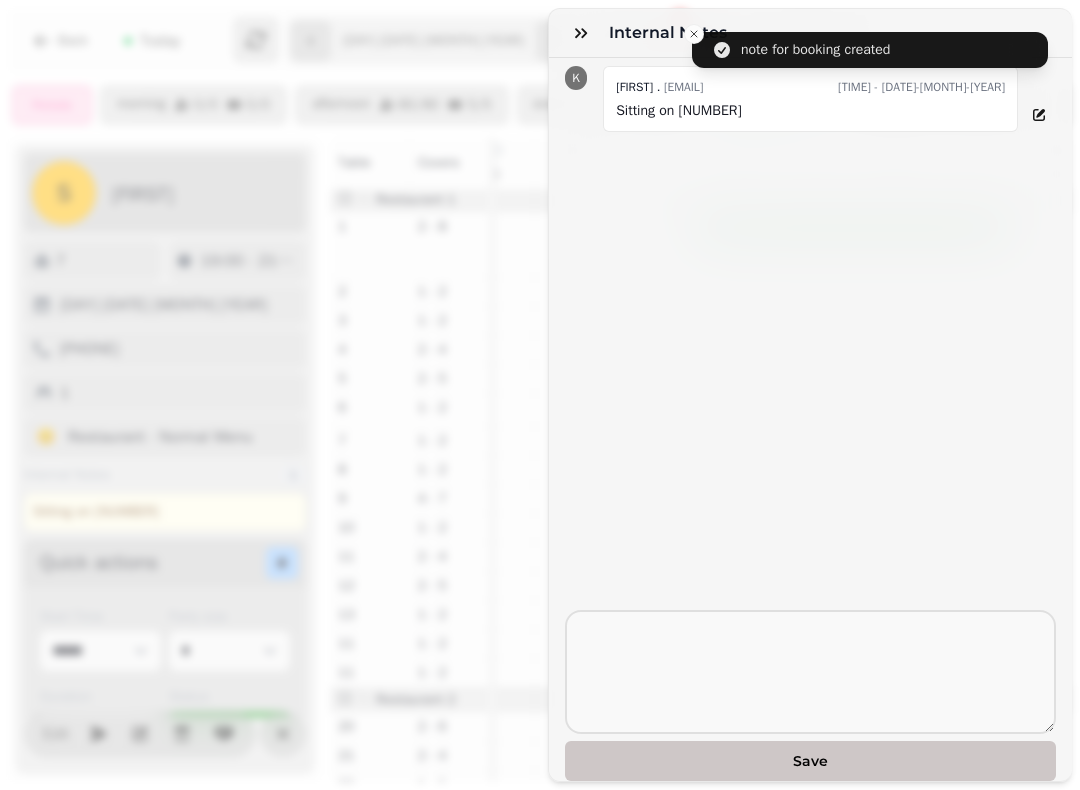 click 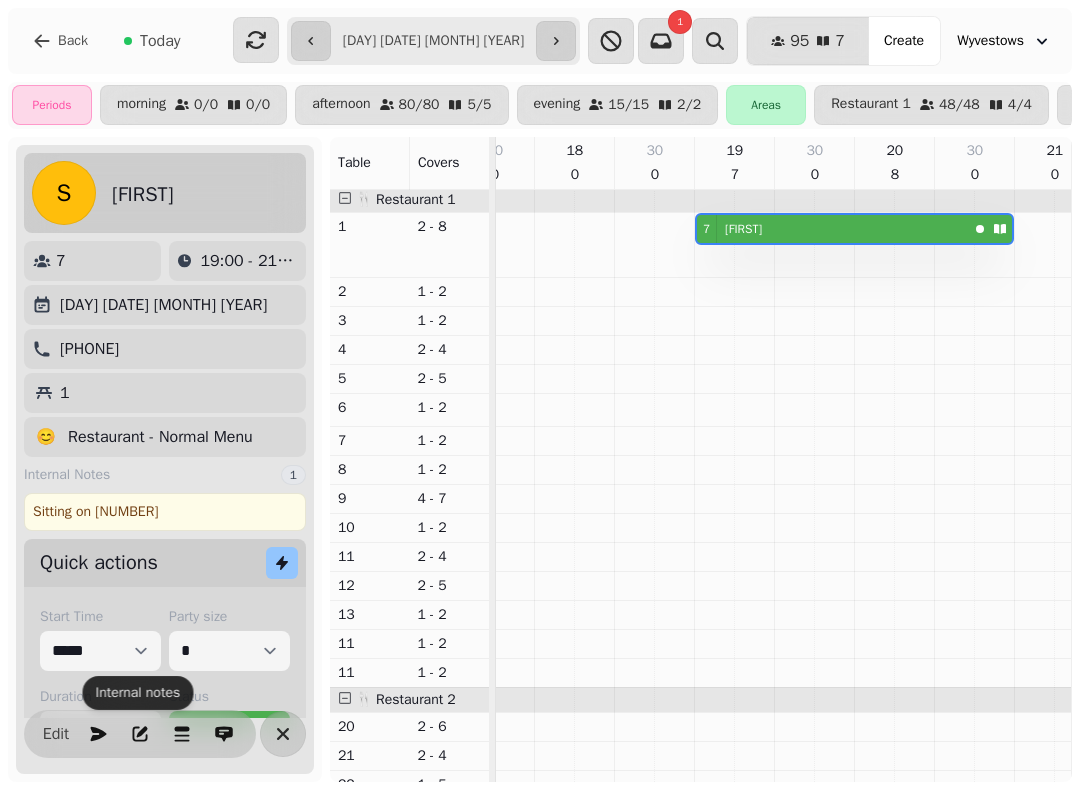 click 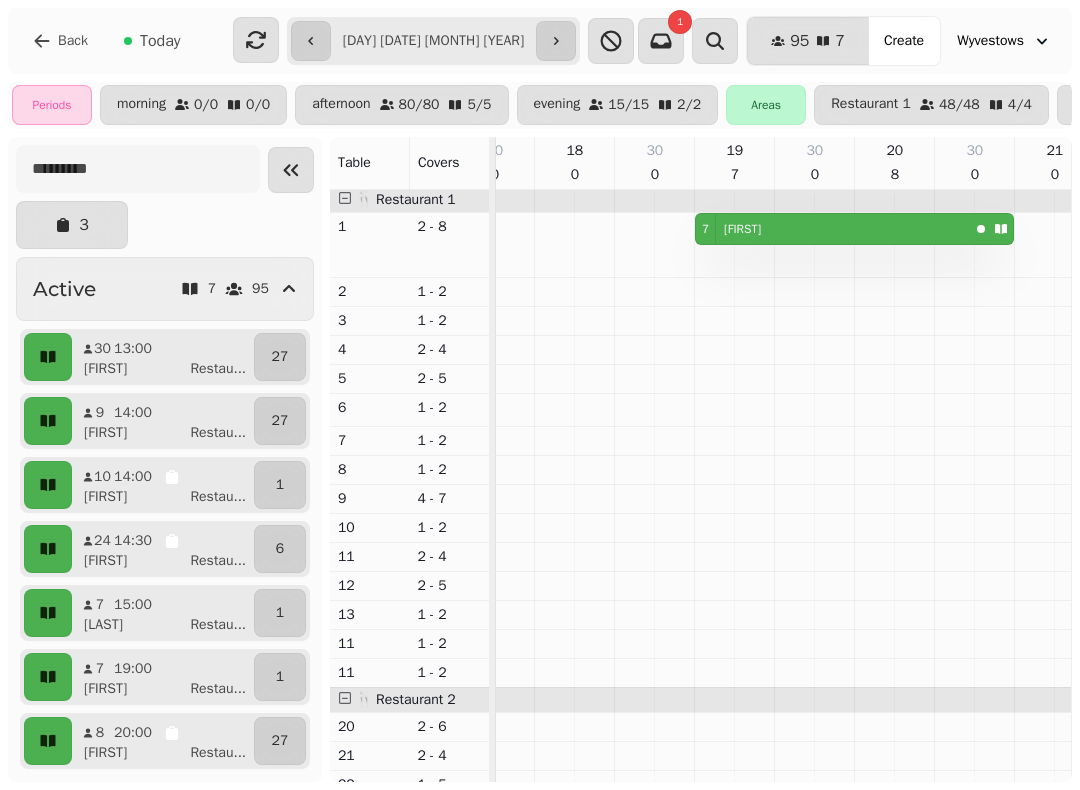 click 